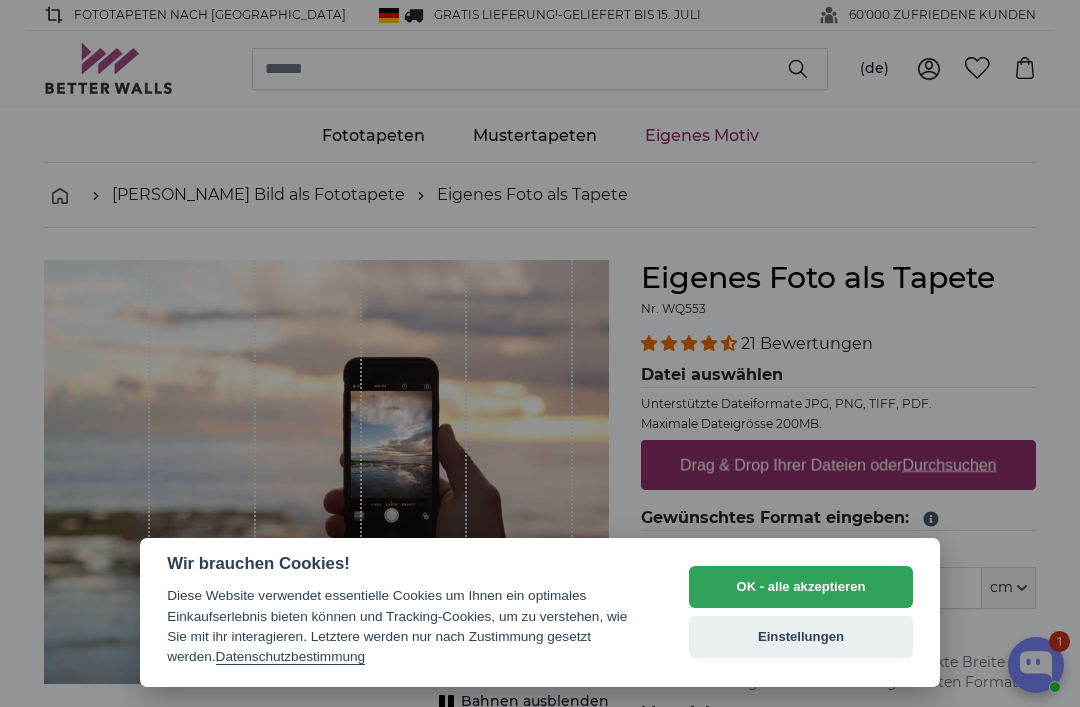 scroll, scrollTop: 0, scrollLeft: 0, axis: both 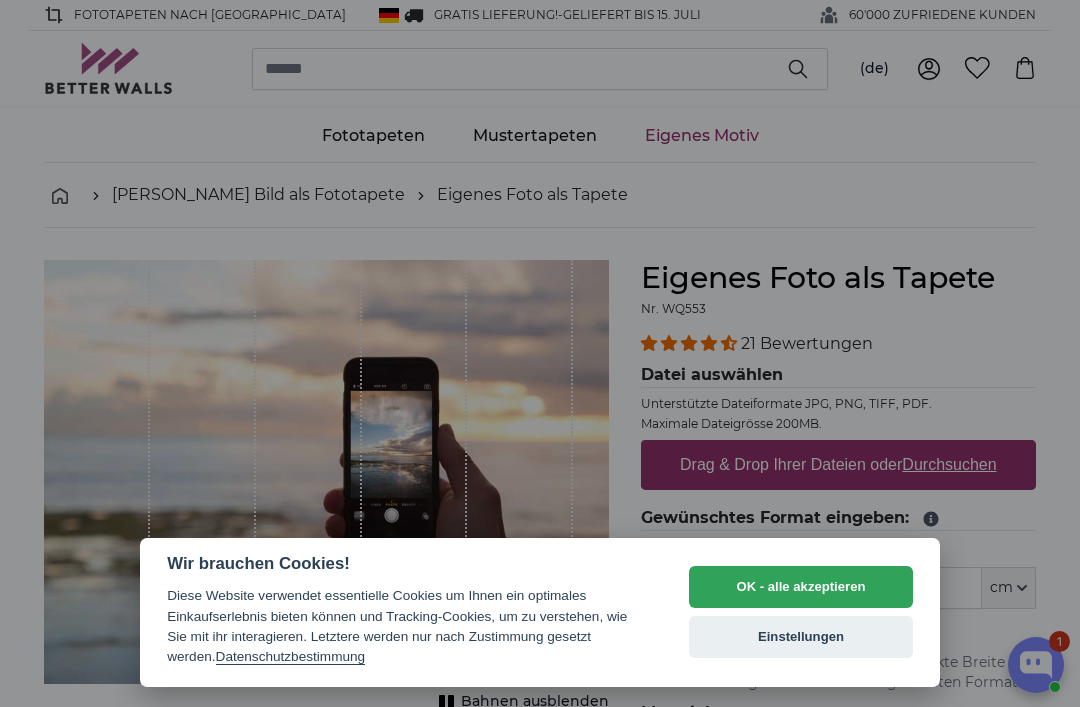 click on "Einstellungen" at bounding box center (801, 637) 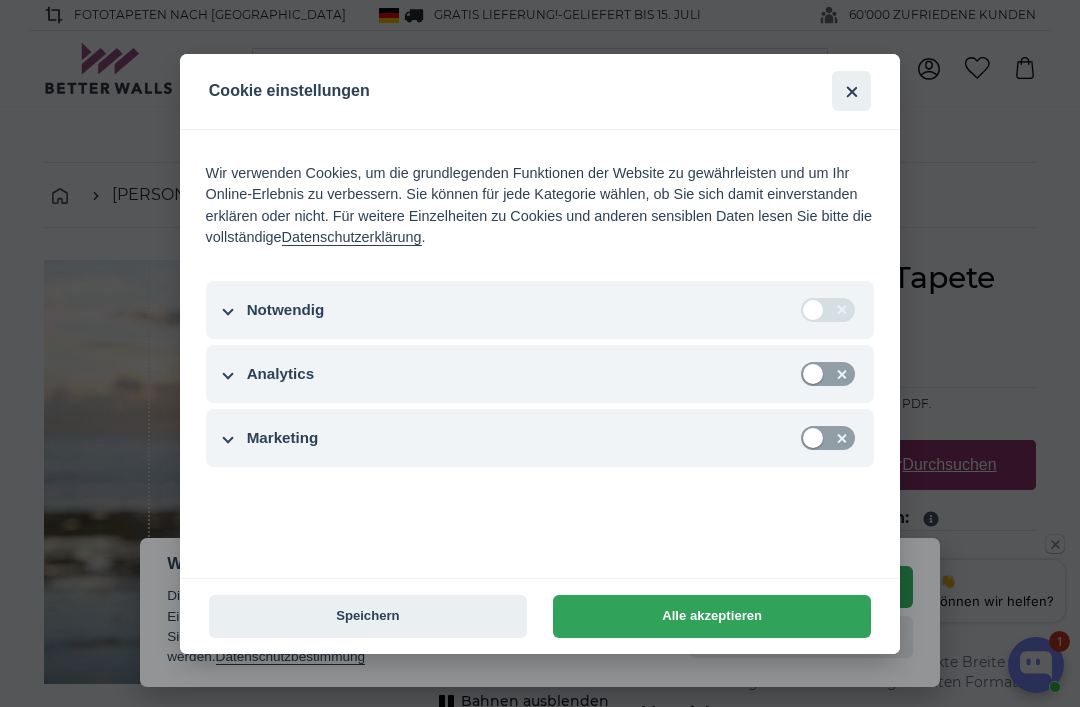 click on "Speichern" at bounding box center (368, 616) 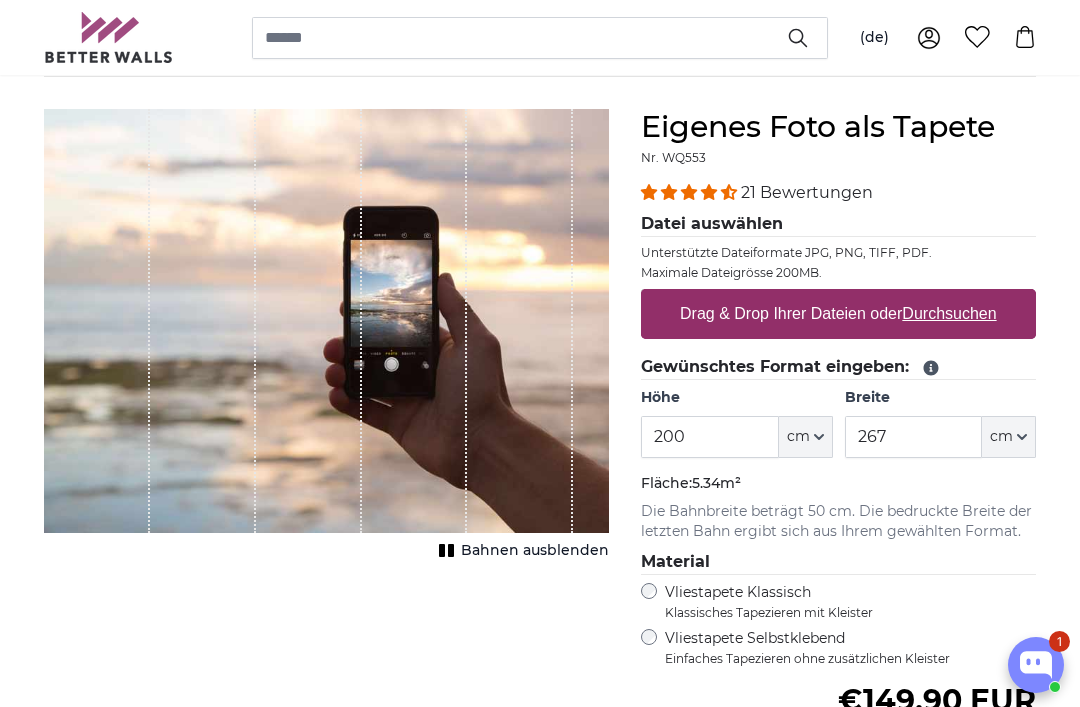 scroll, scrollTop: 150, scrollLeft: 0, axis: vertical 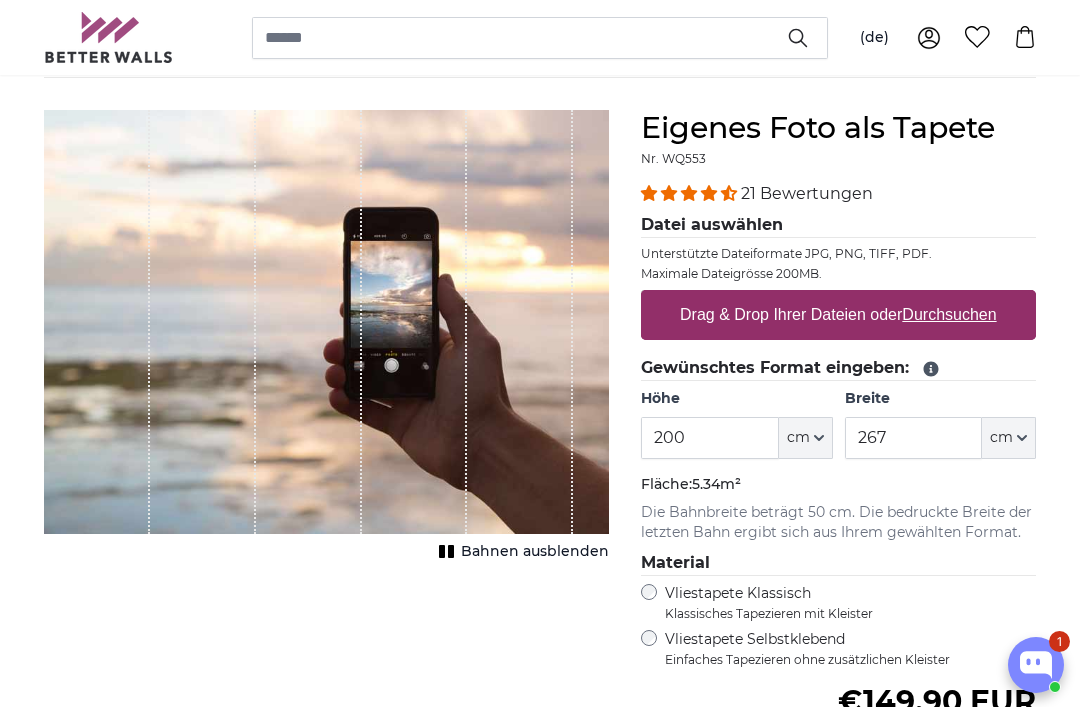click on "[PERSON_NAME] Bild als Fototapete
Eigenes Foto als Tapete
Eigenes Foto als Tapete
Abbrechen
Bild zuschneiden" at bounding box center (540, 2640) 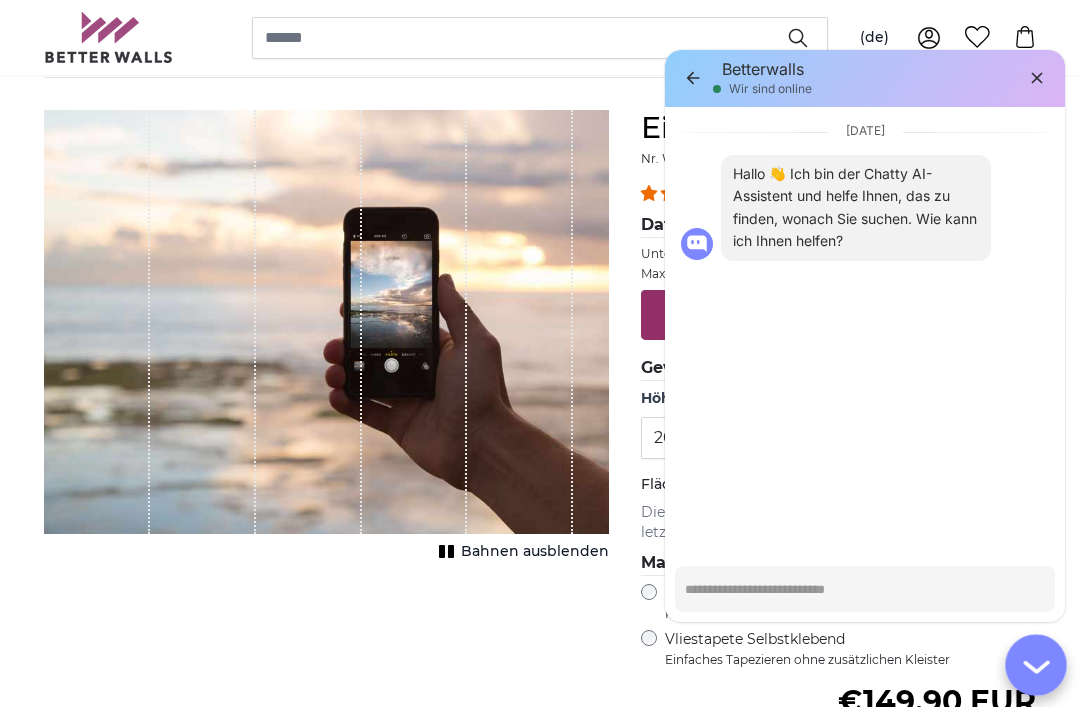 click at bounding box center (865, 589) 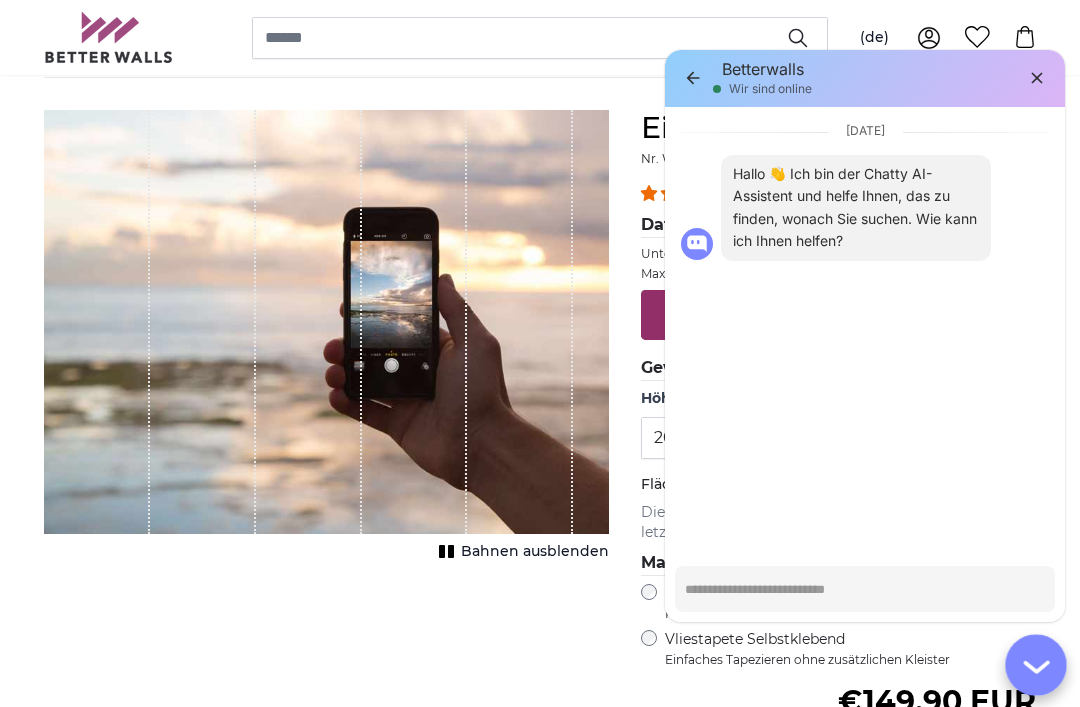 type on "*" 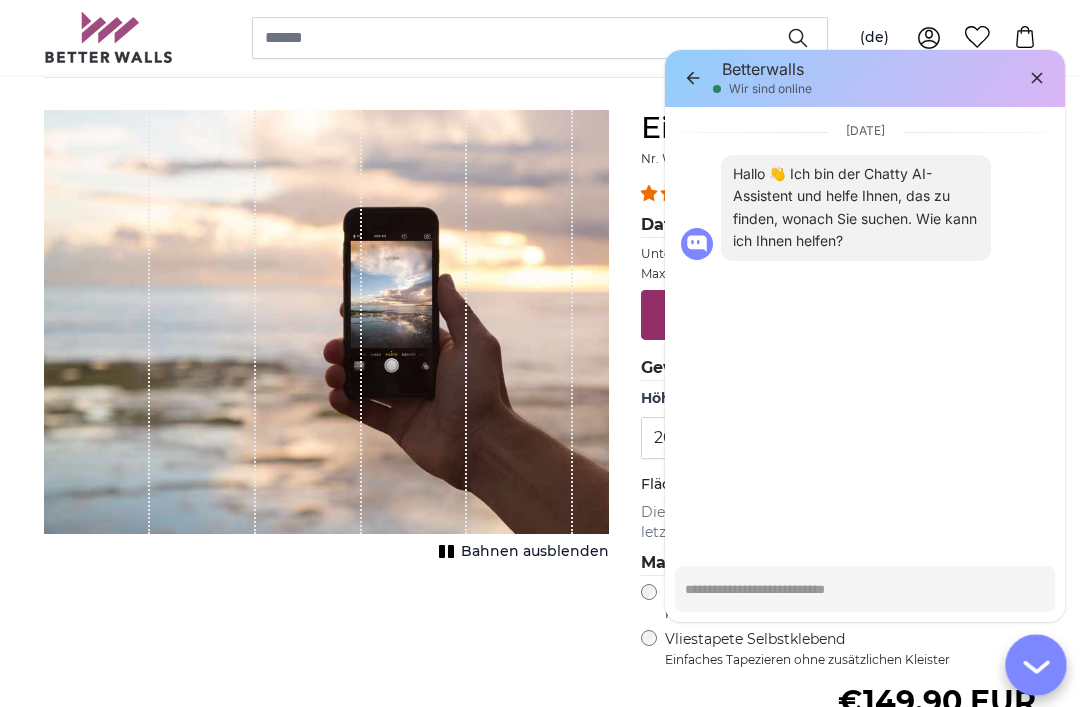 scroll, scrollTop: 181, scrollLeft: 0, axis: vertical 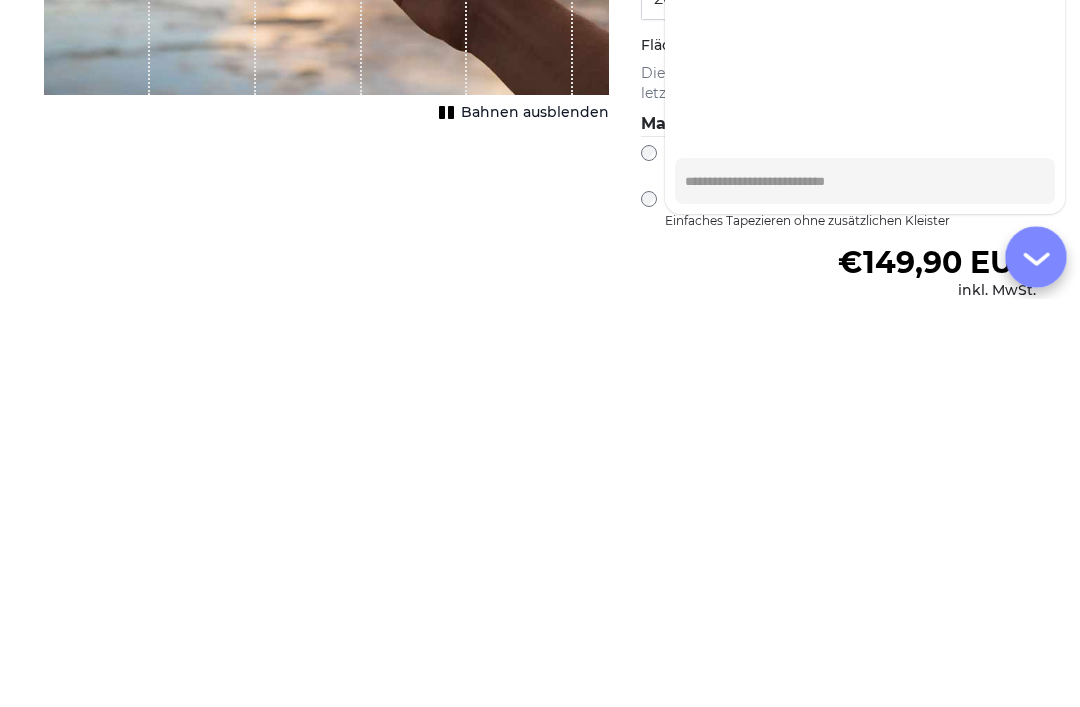 type on "*" 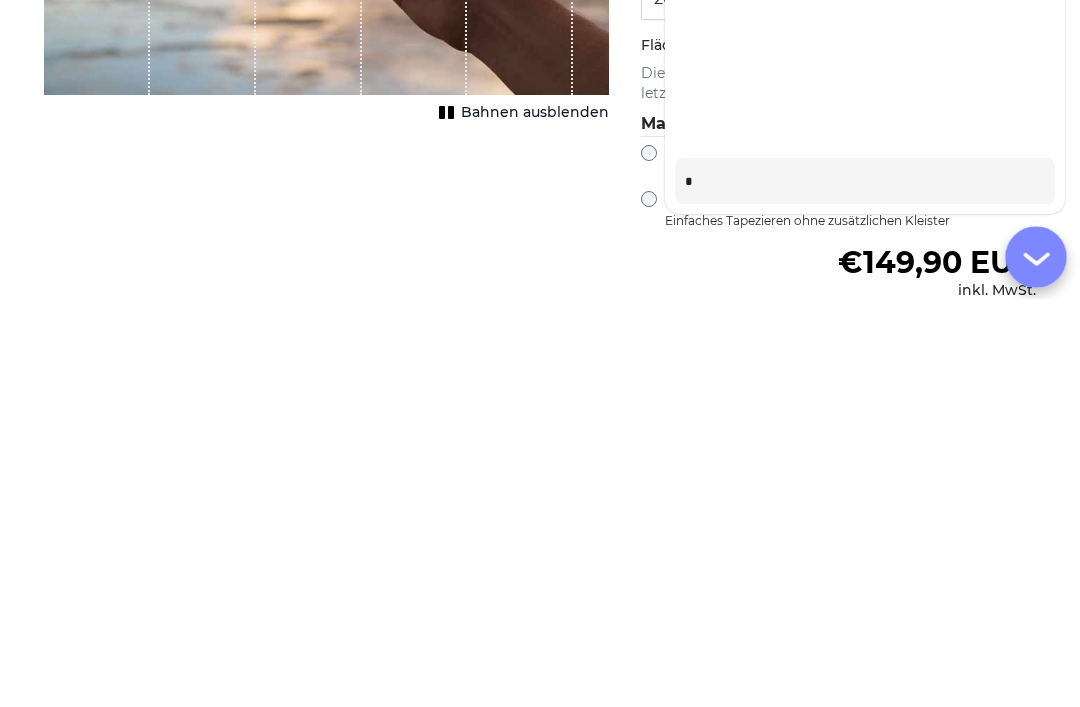 type on "*" 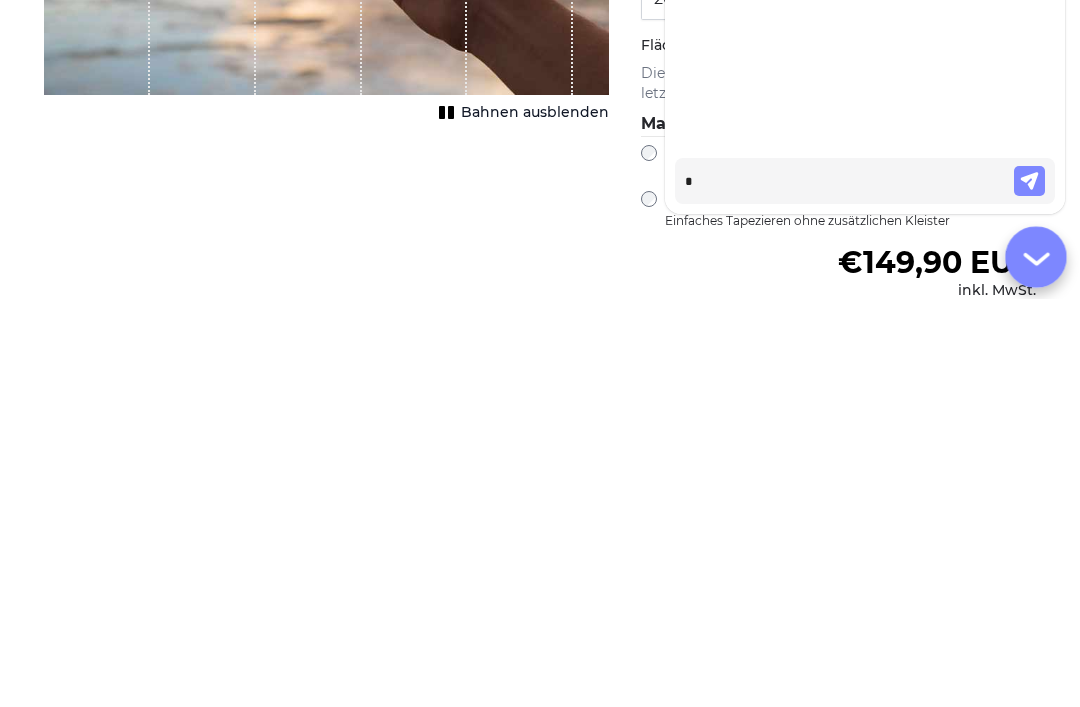 type on "**" 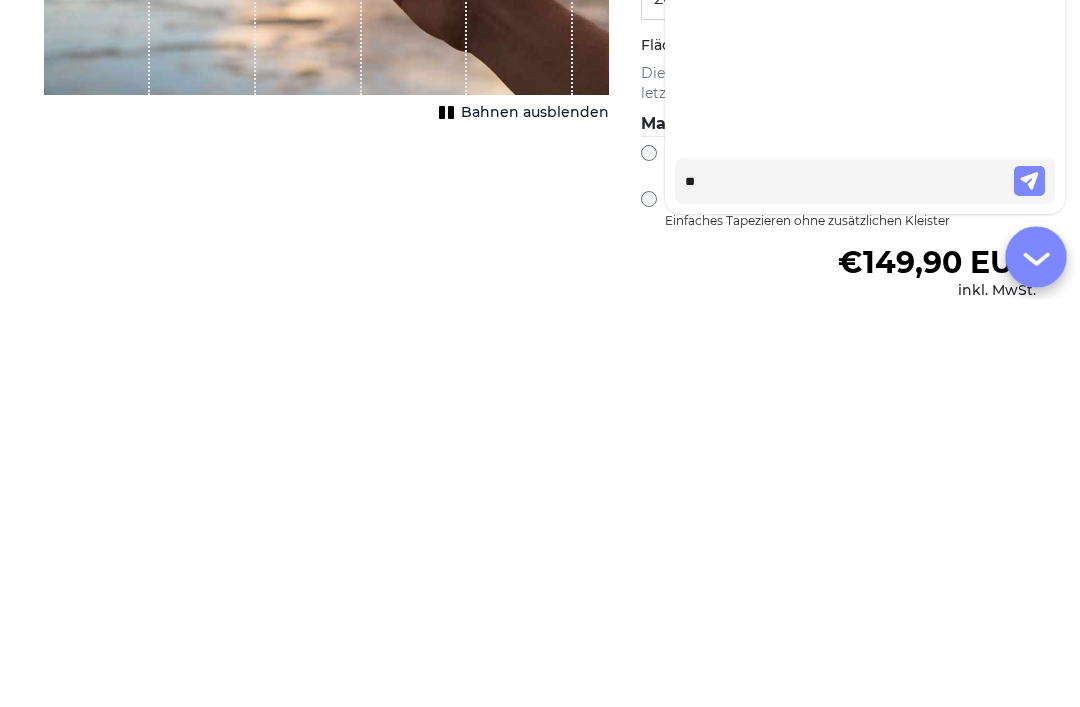 type on "***" 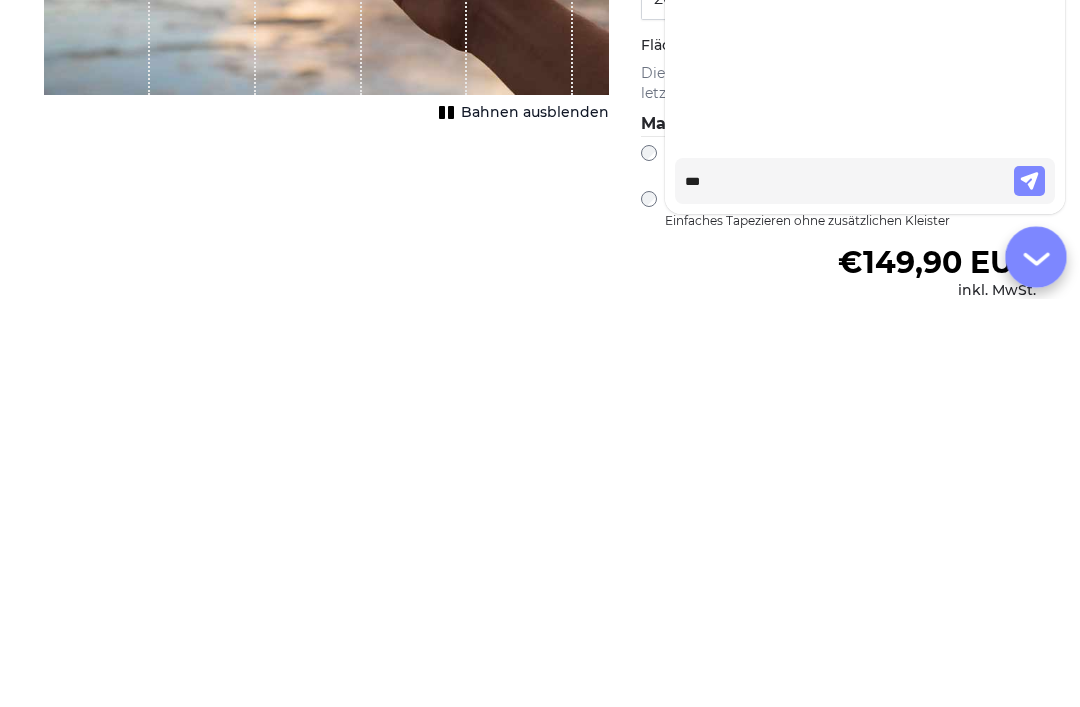 type on "****" 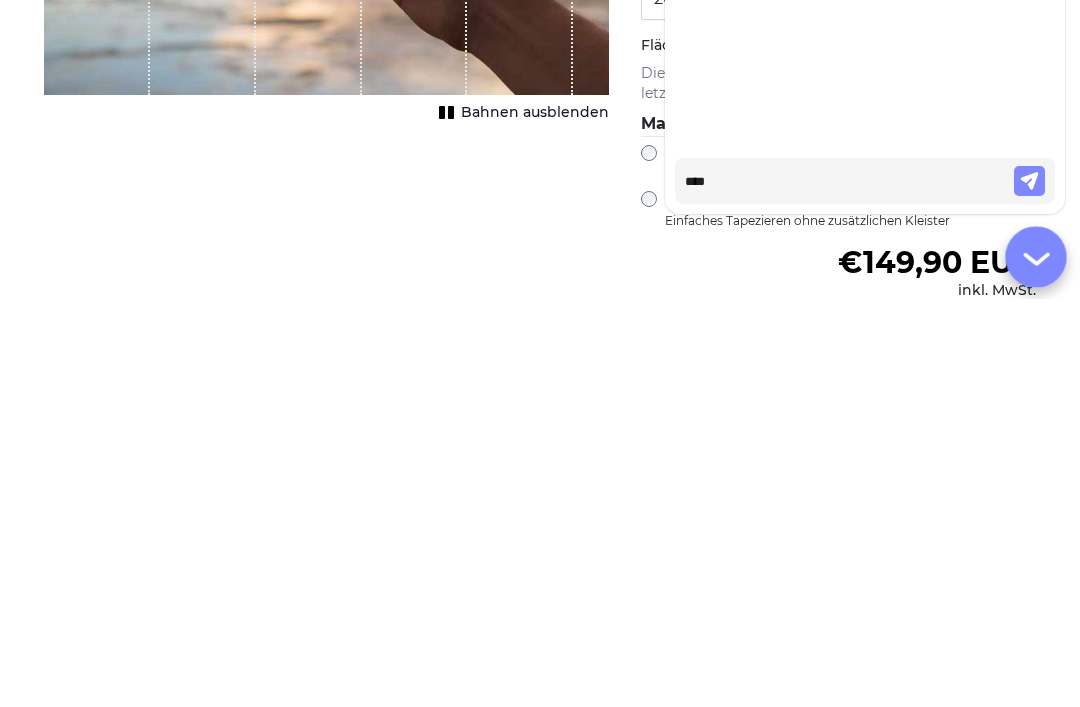 type on "*****" 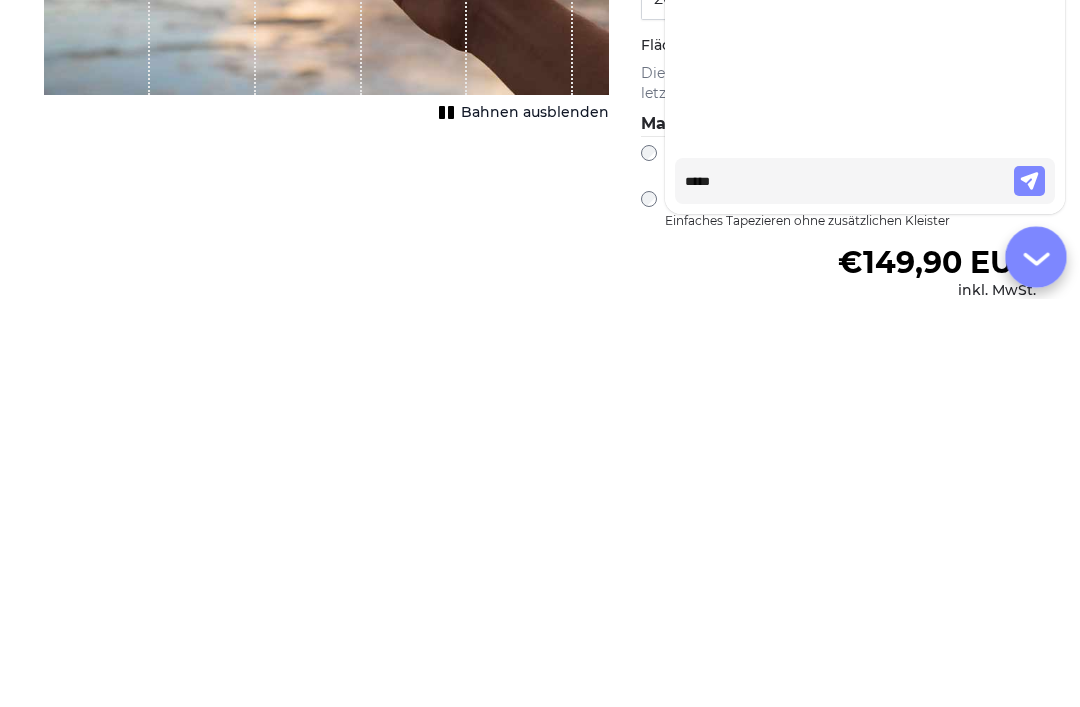 type on "******" 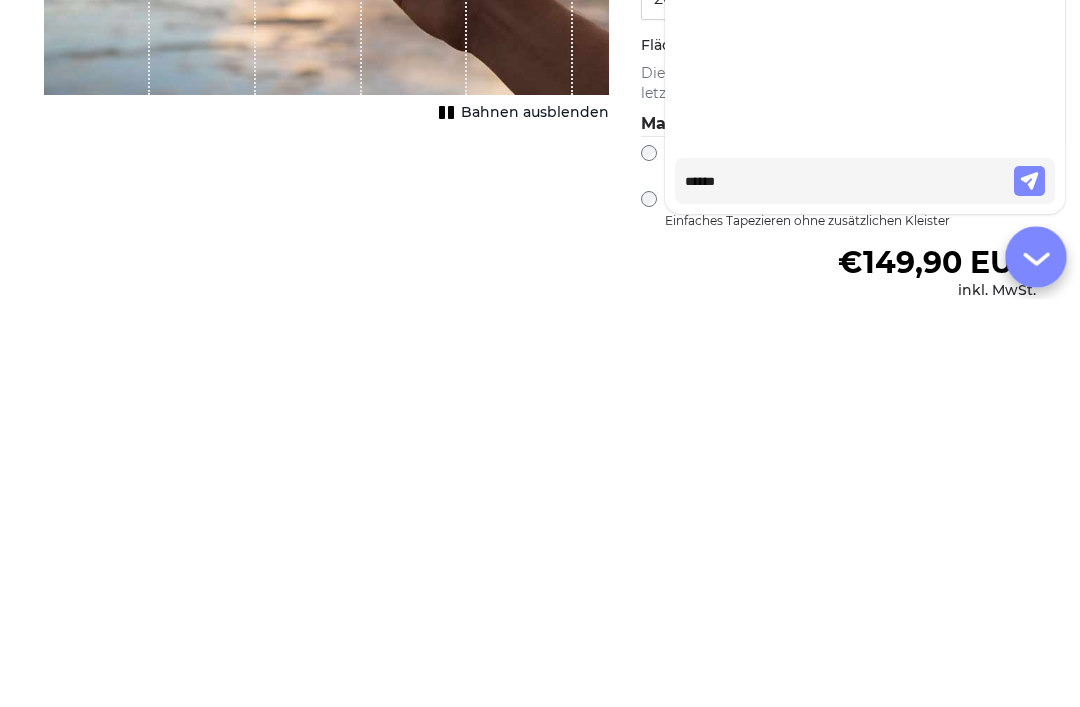 type on "*******" 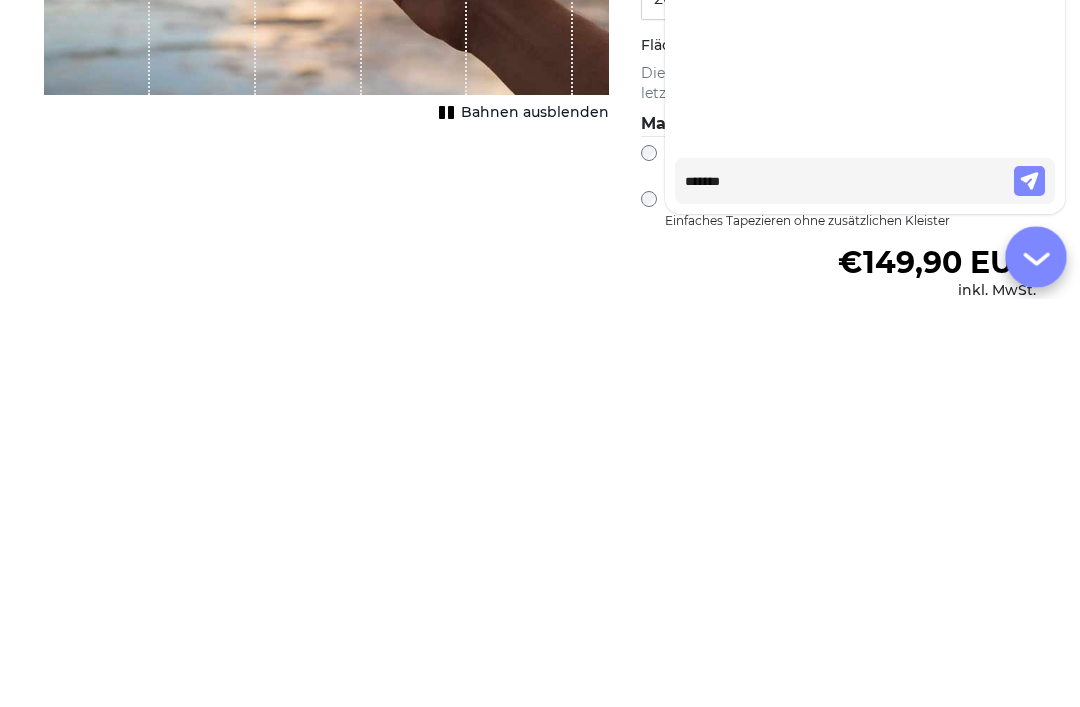 type on "********" 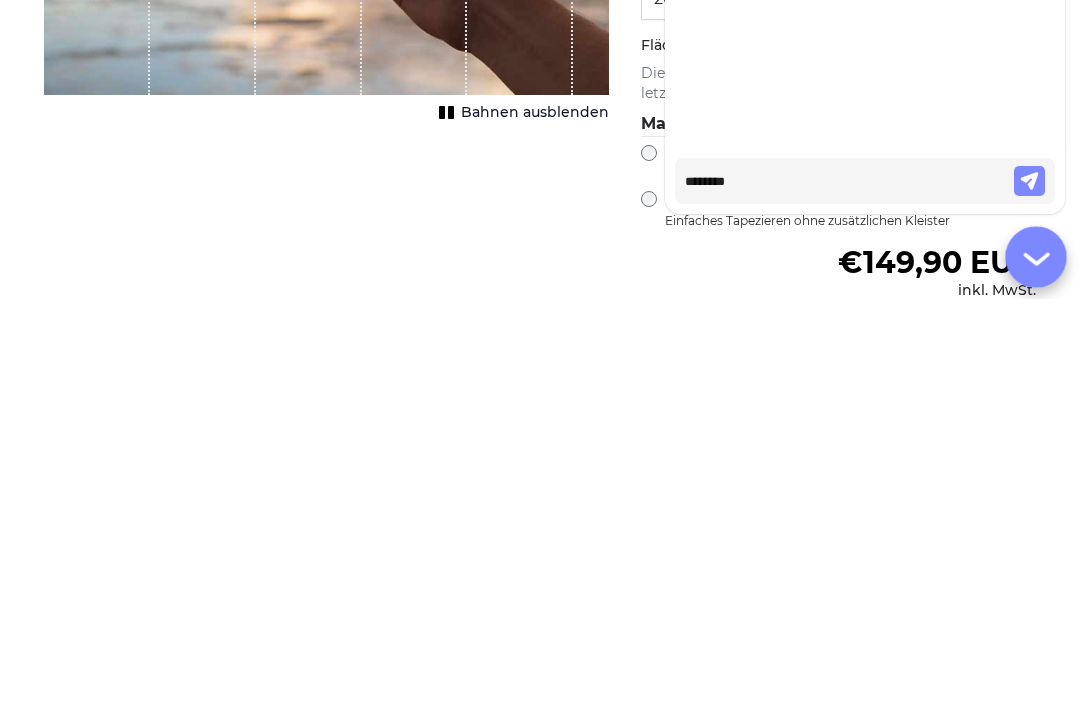 type on "********" 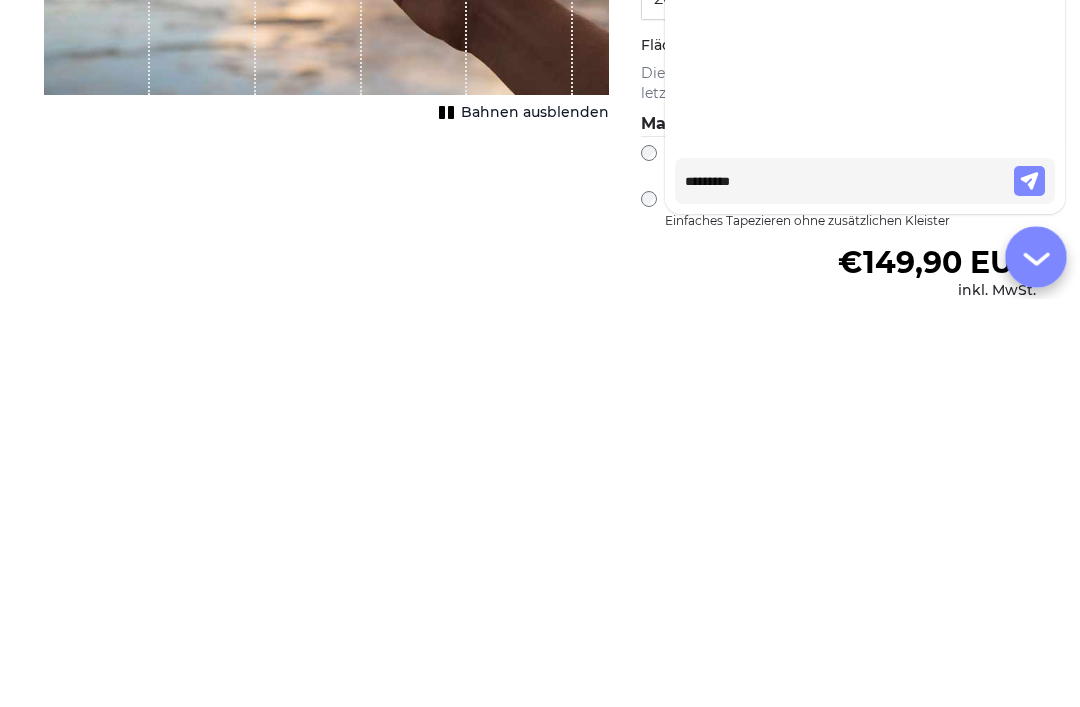 type on "**********" 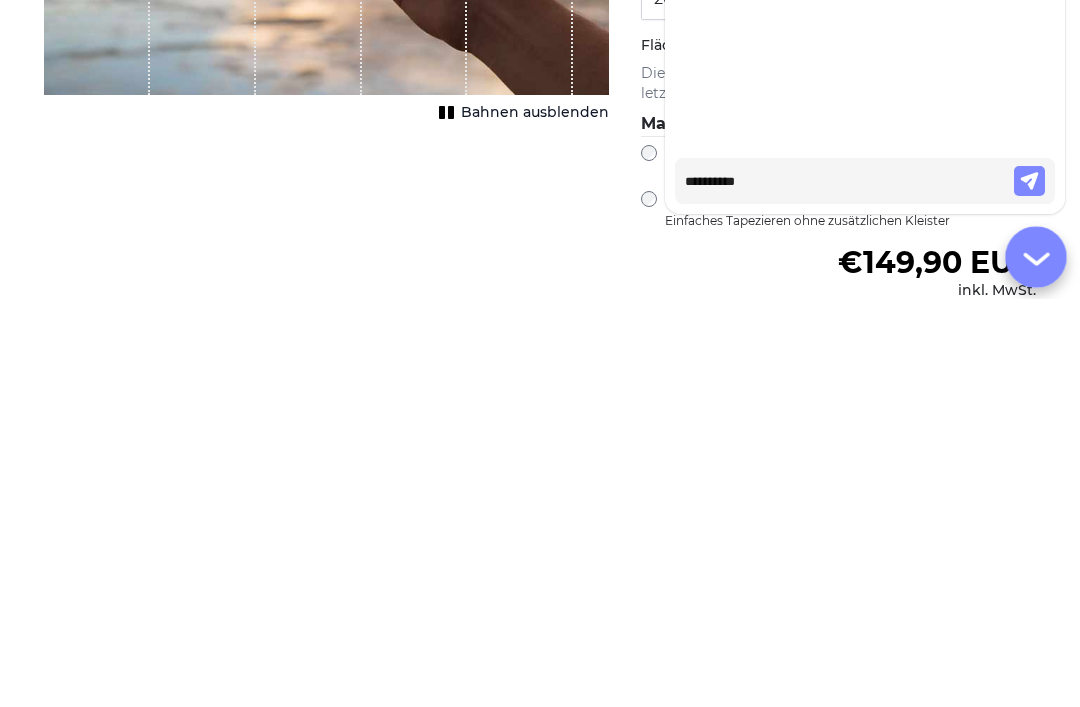 type on "**********" 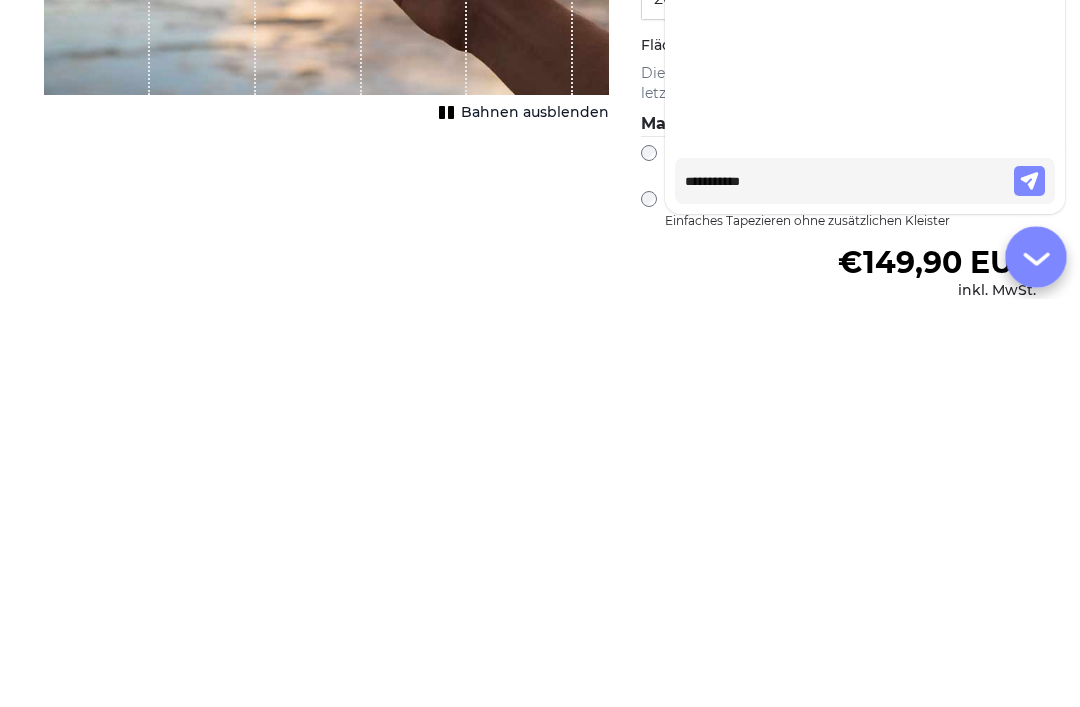 type on "**********" 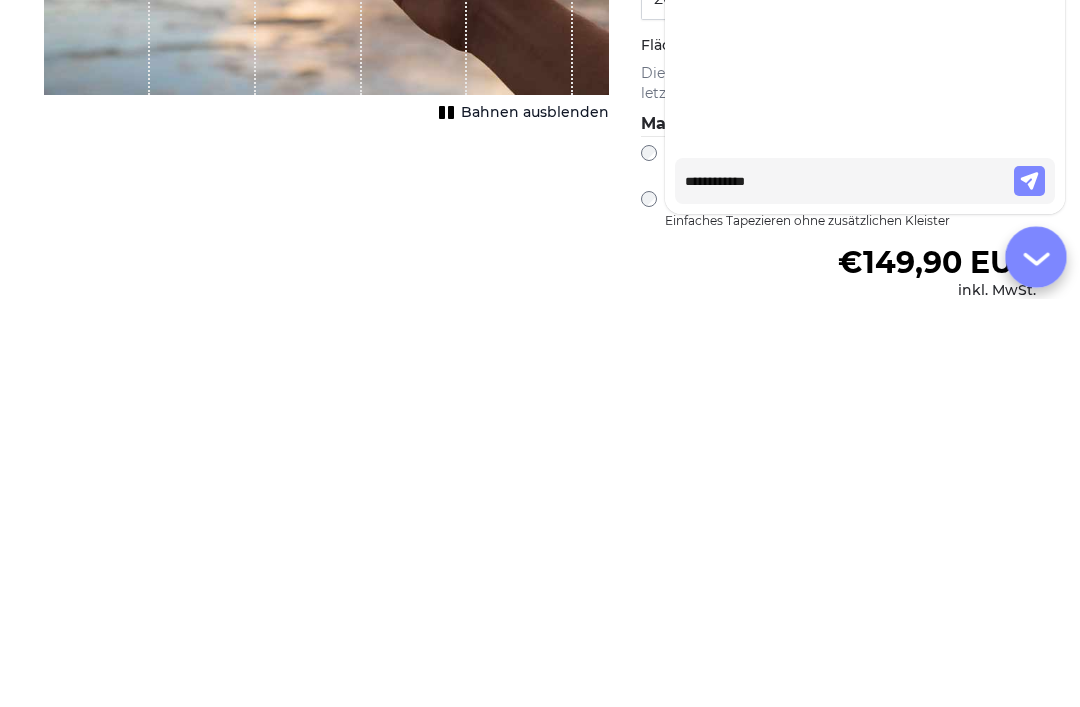type on "**********" 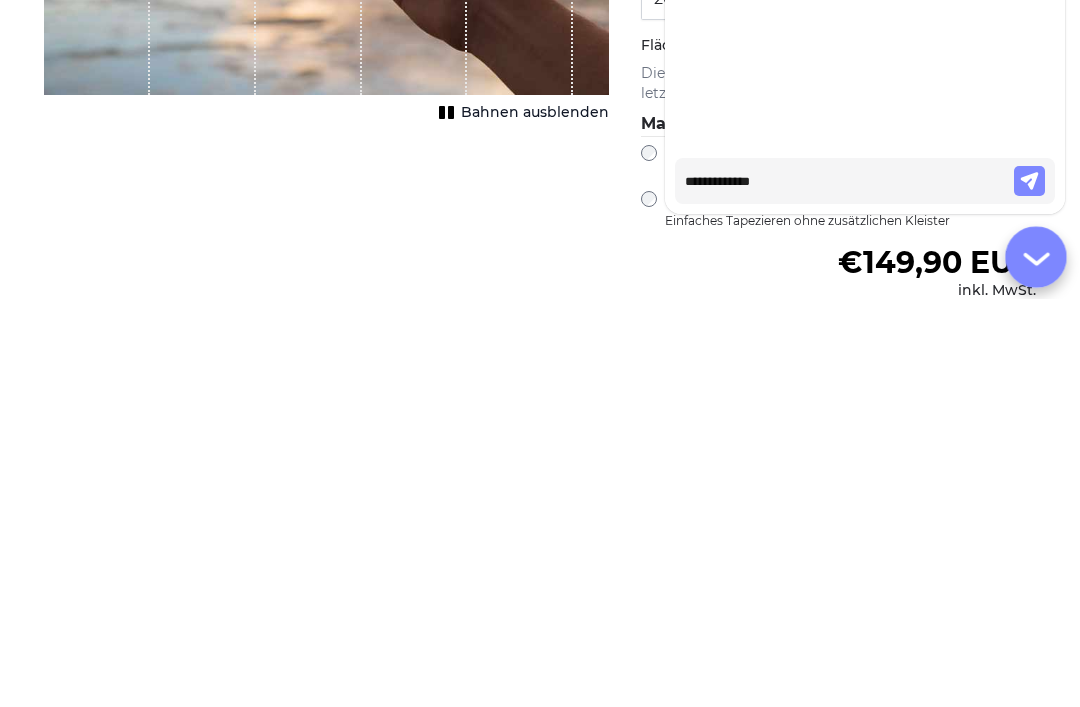 type on "**********" 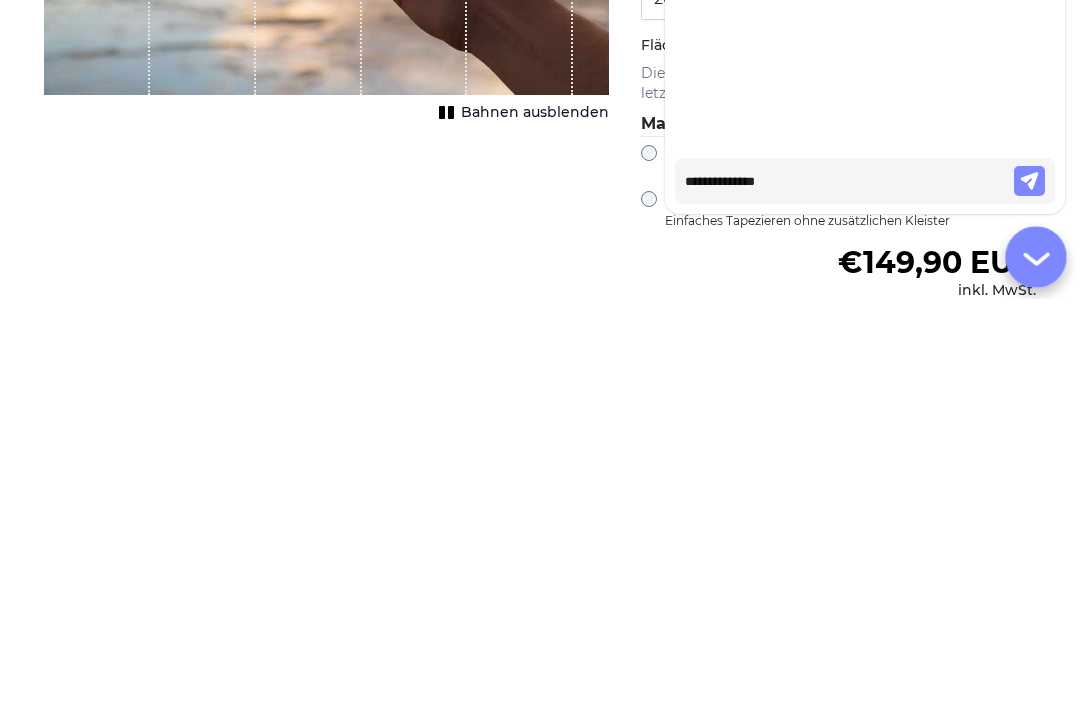 type on "**********" 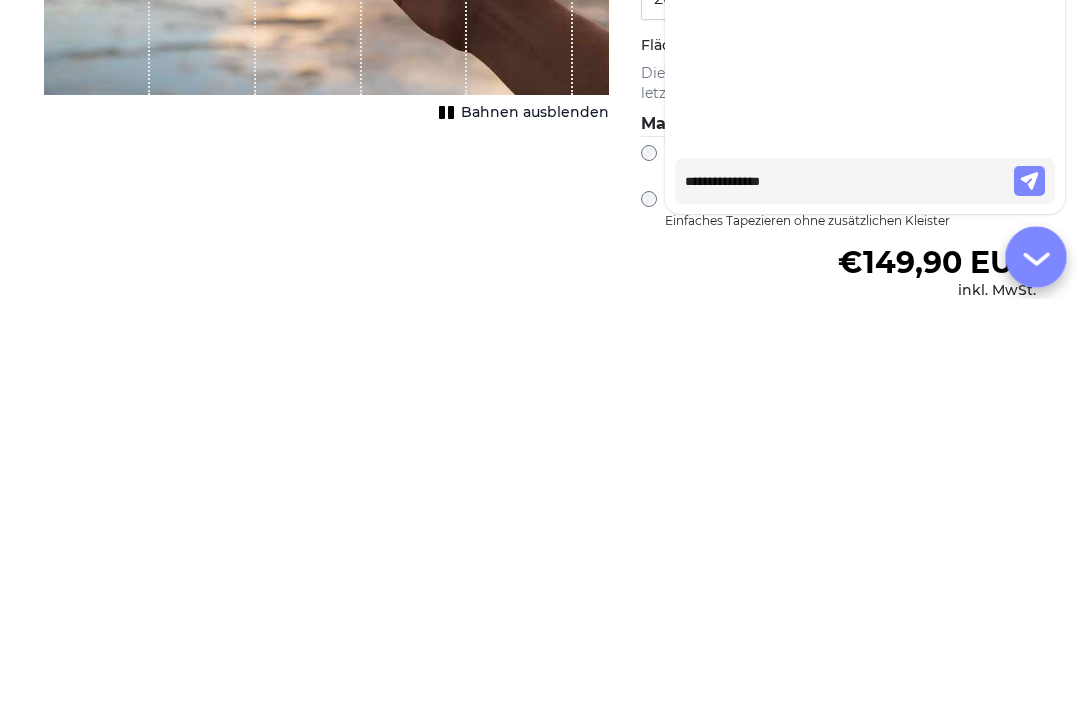 type on "**********" 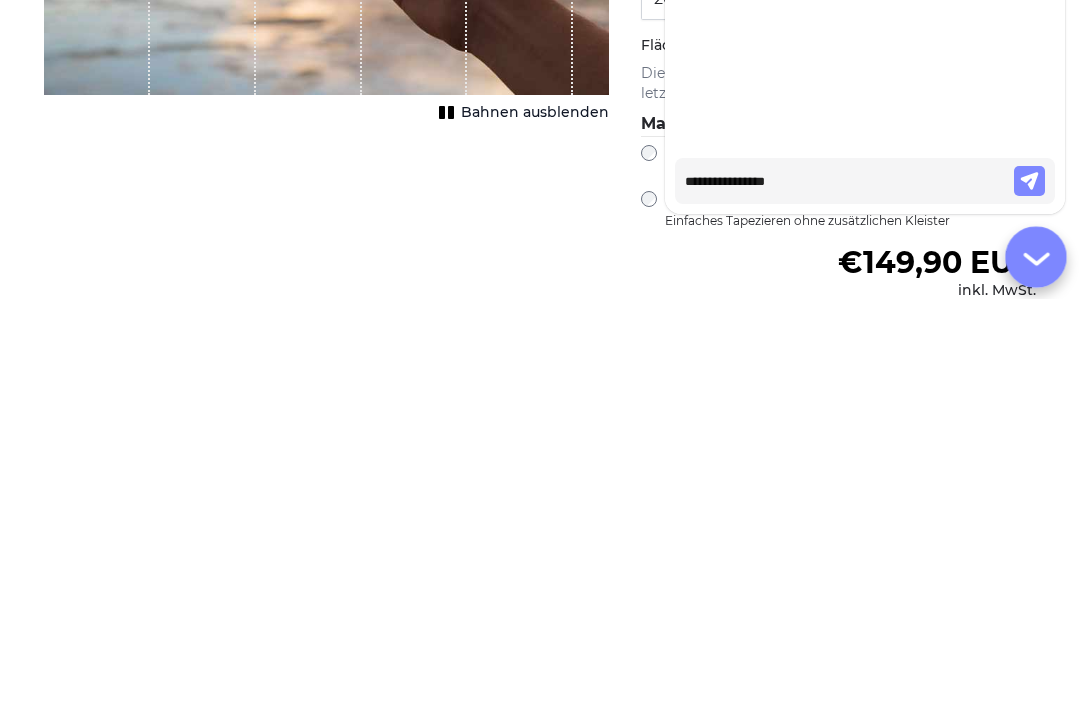 type on "**********" 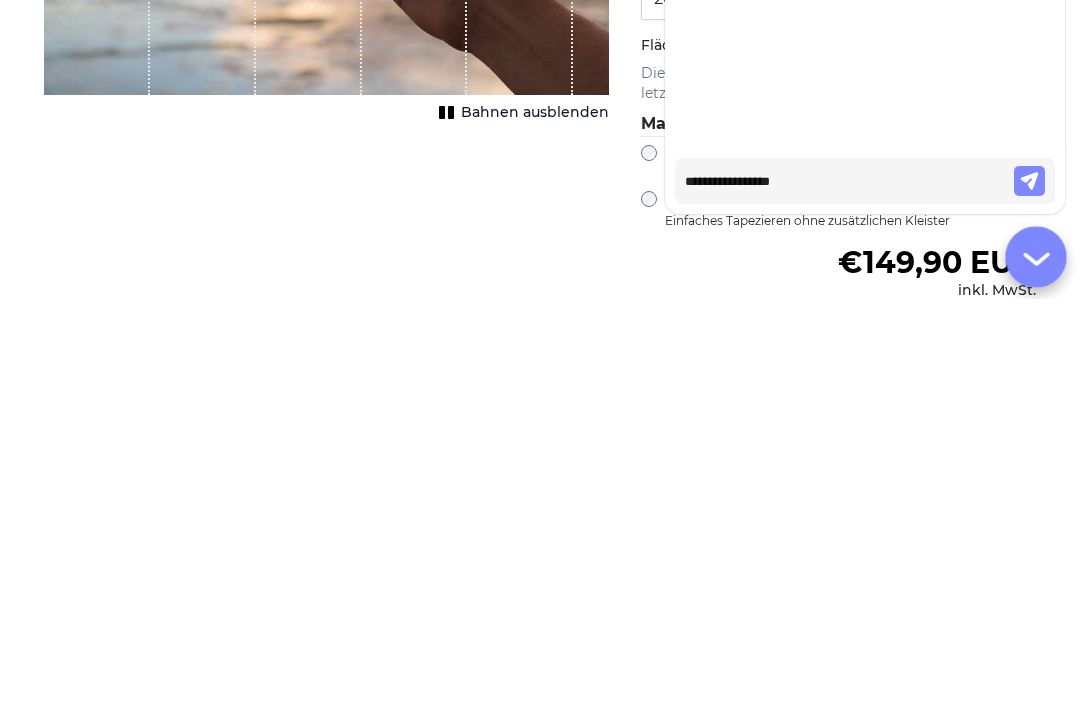 type on "**********" 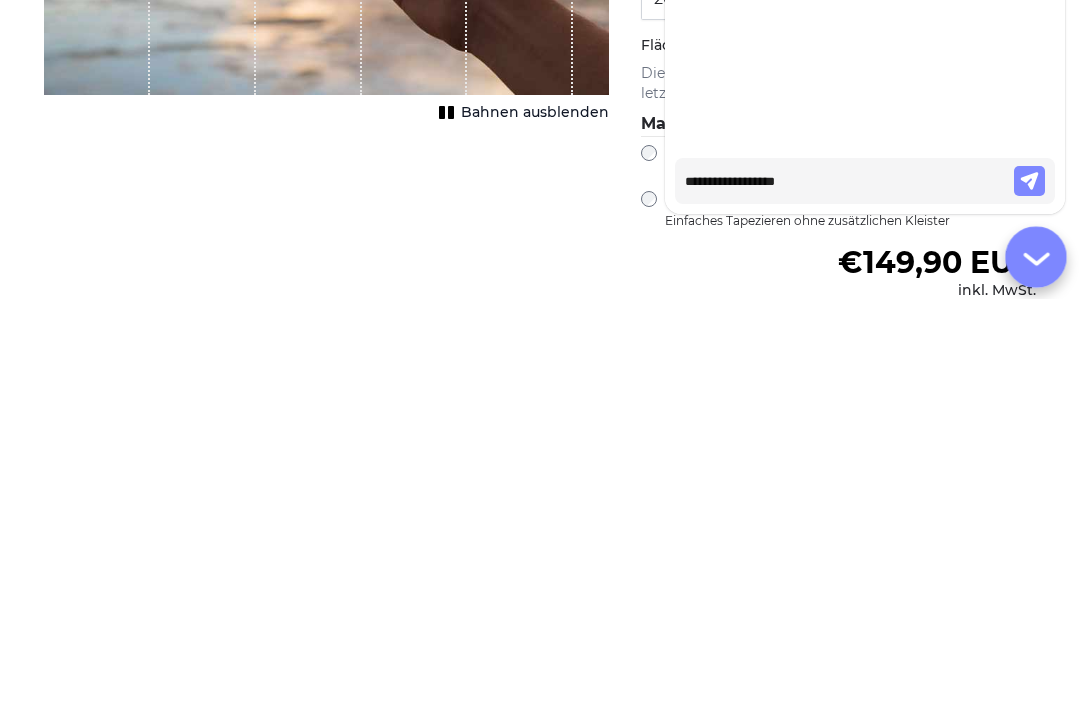 type on "**********" 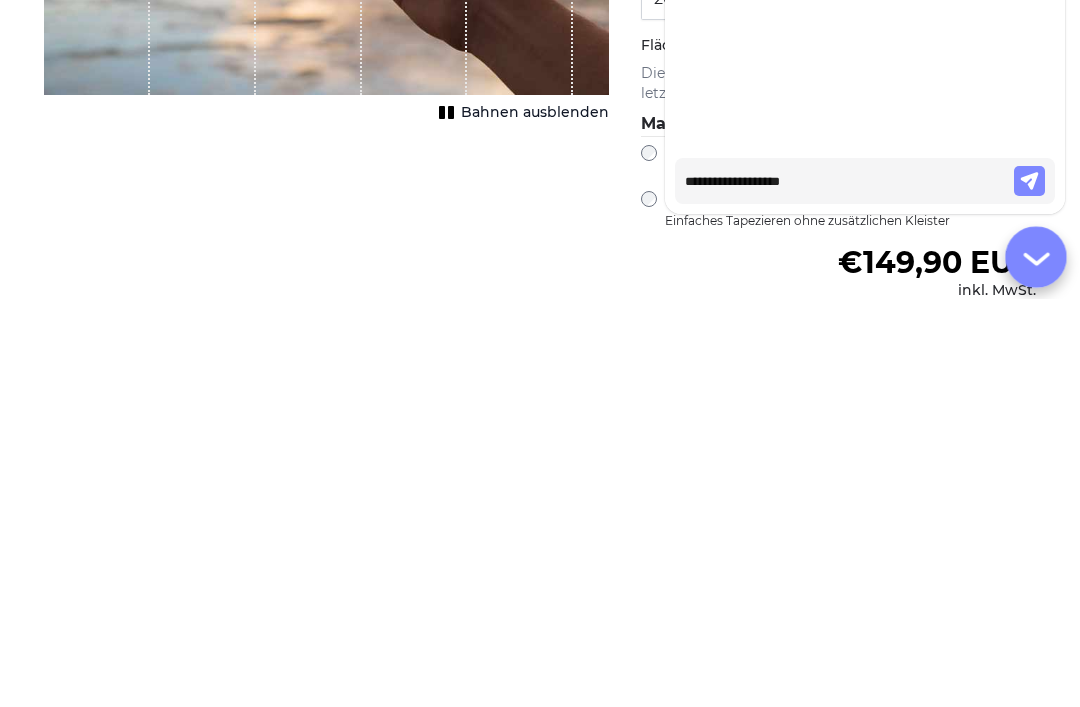 type on "**********" 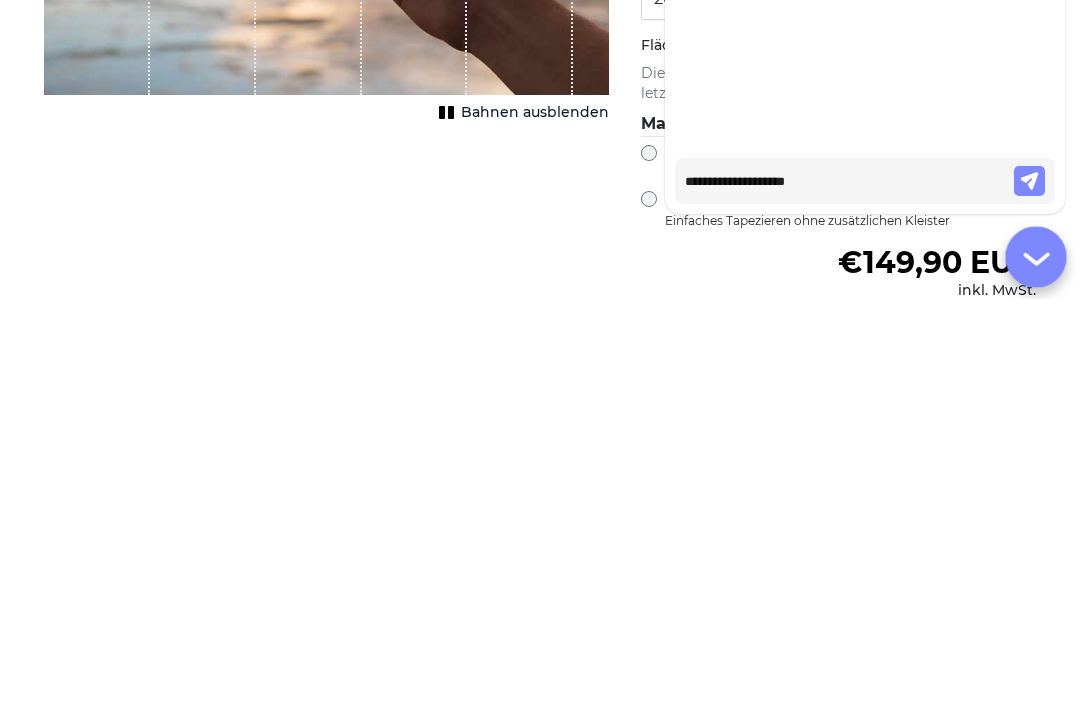 type on "*" 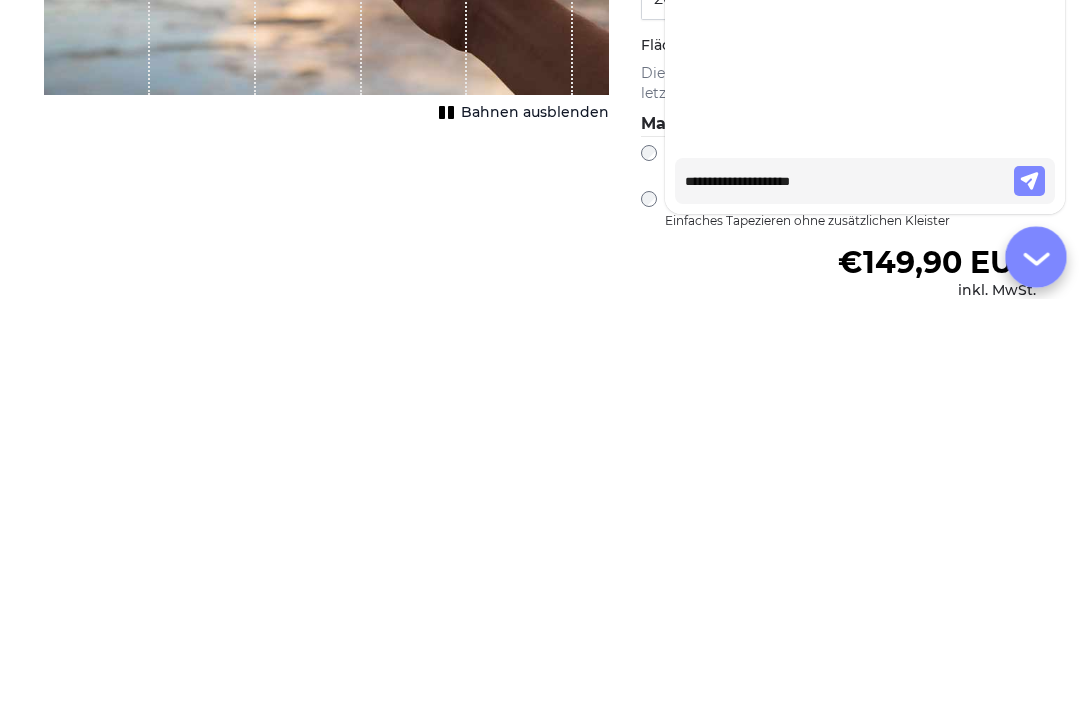 type on "**********" 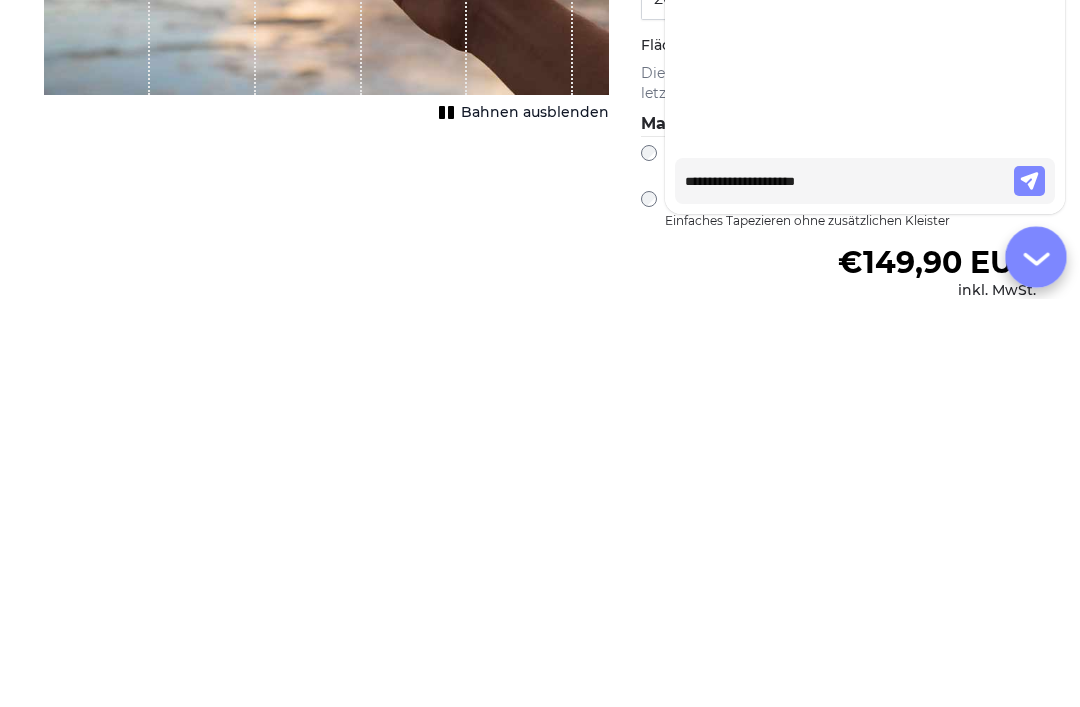 type on "**********" 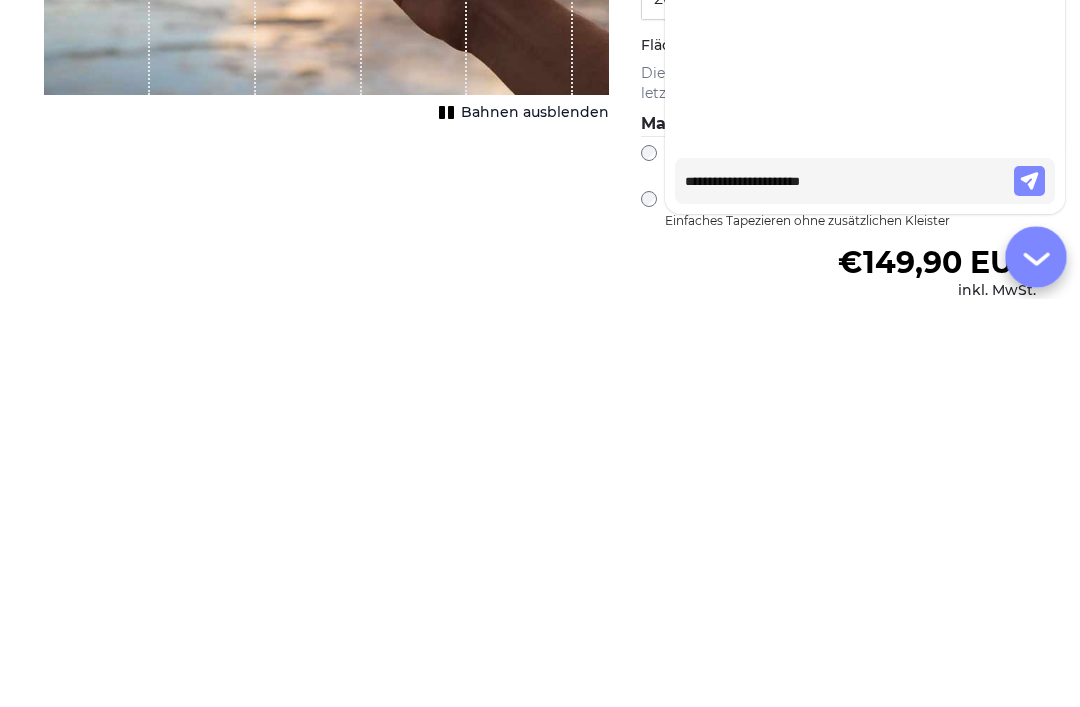 type on "**********" 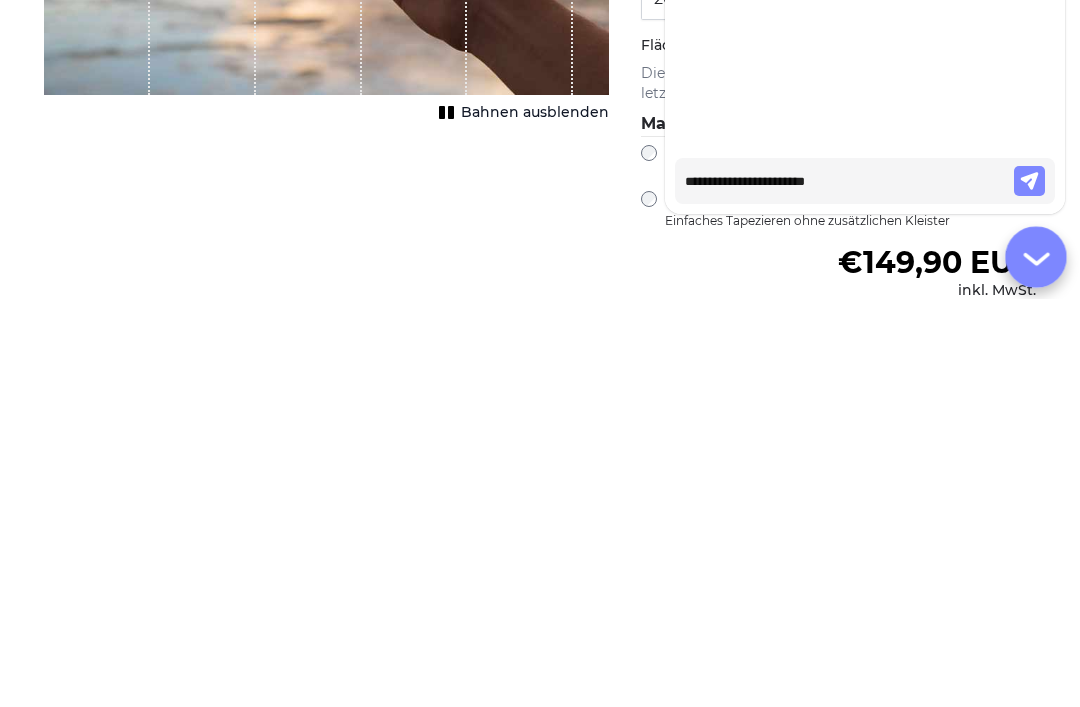 type on "**********" 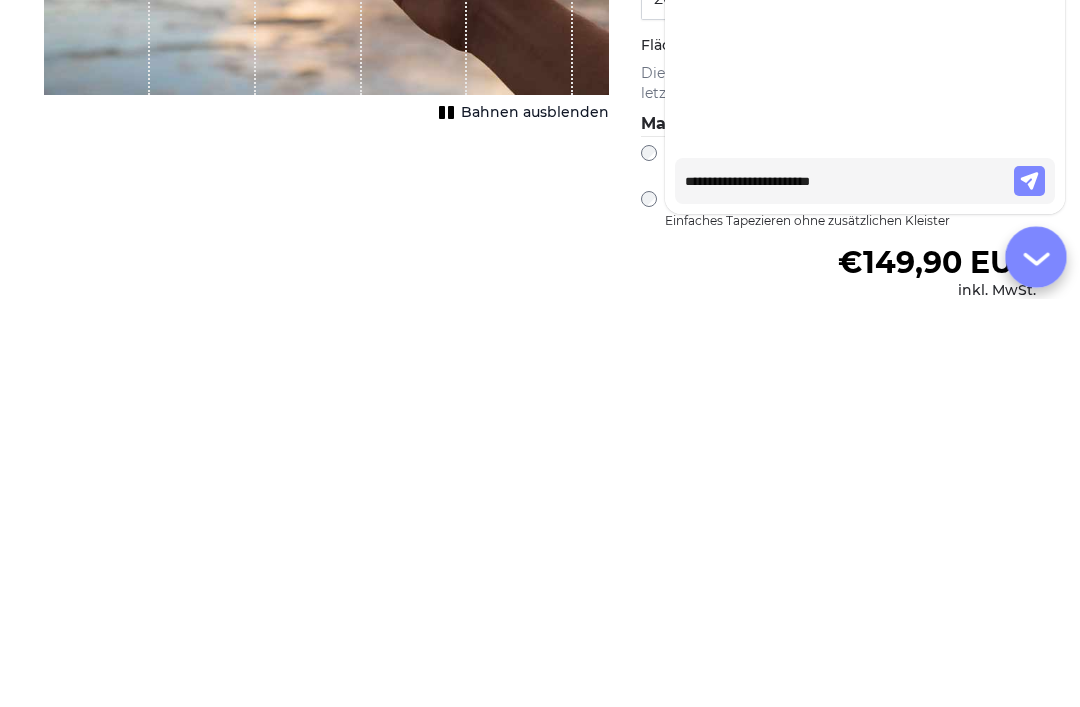type on "**********" 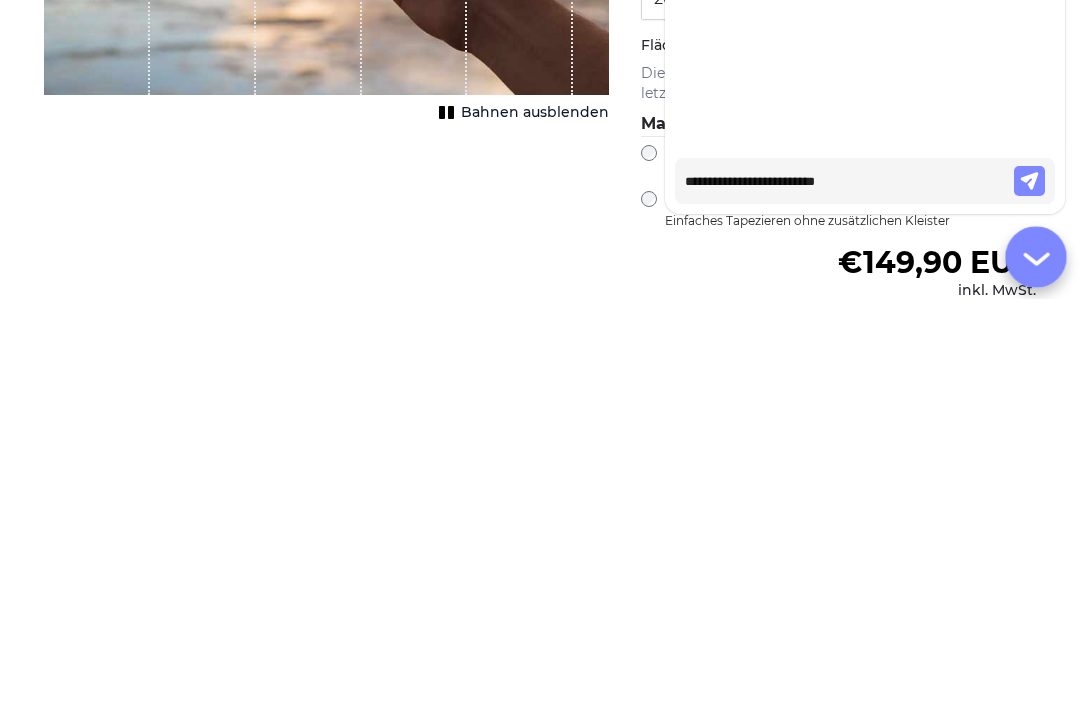type on "**********" 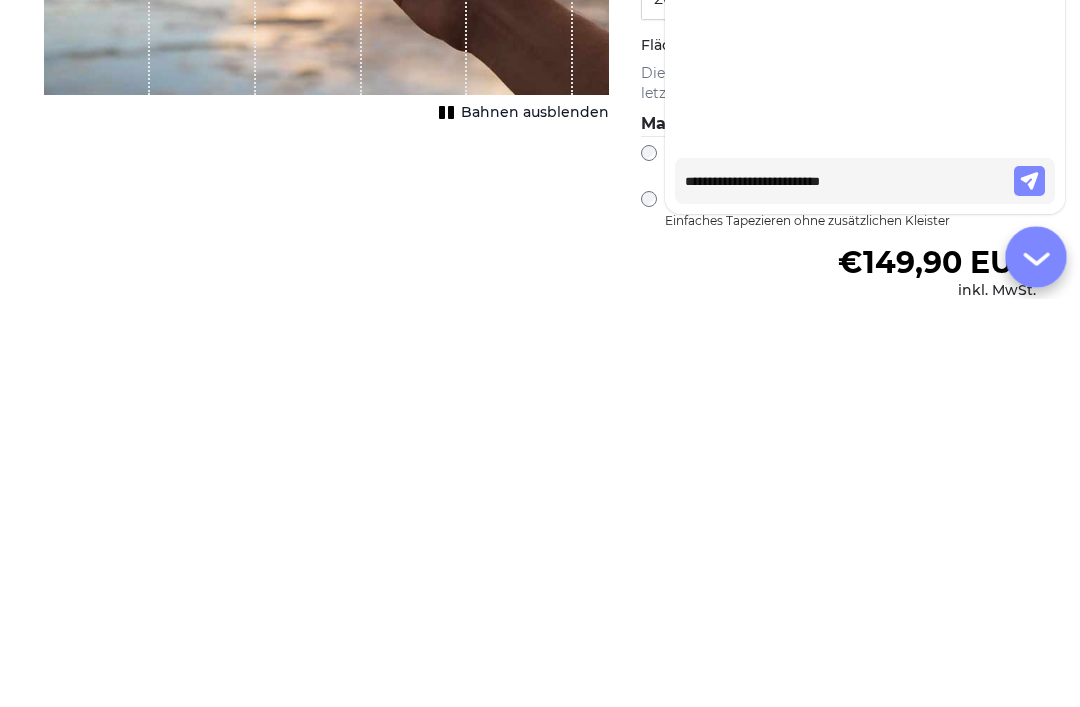 type on "**********" 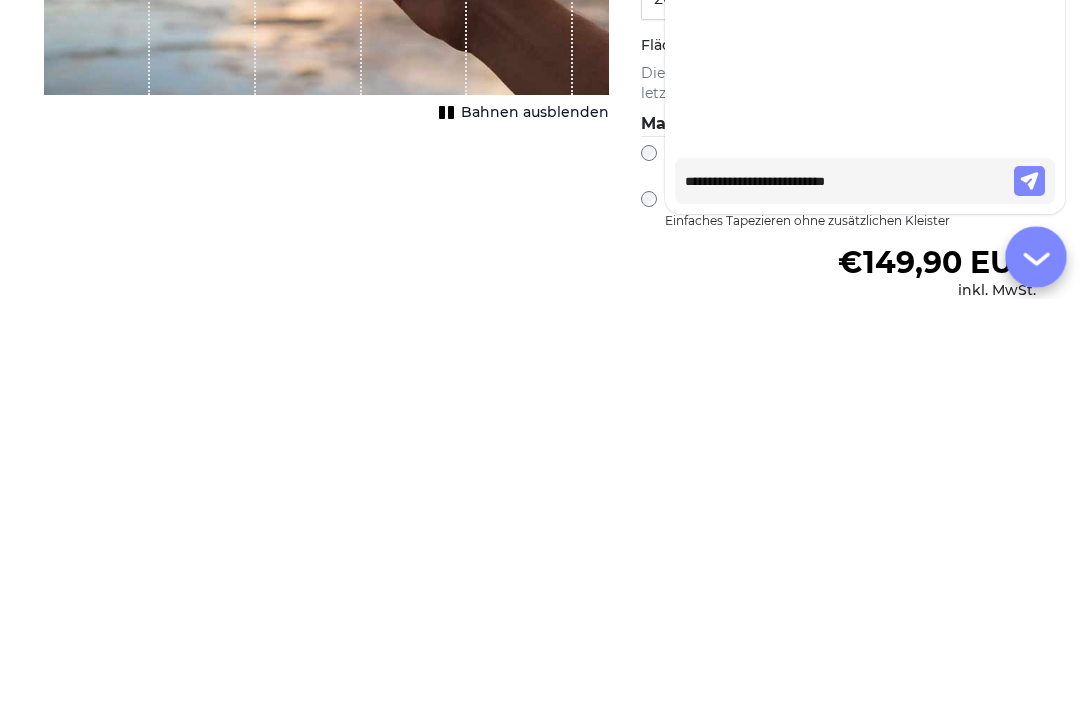 type on "**********" 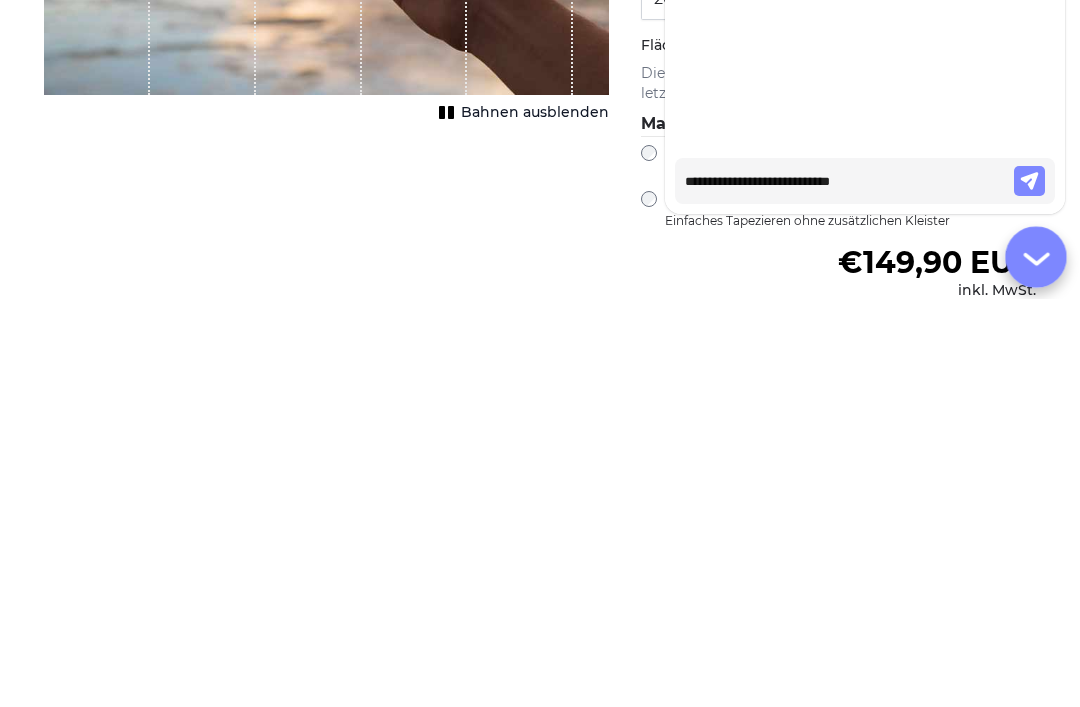 type on "**********" 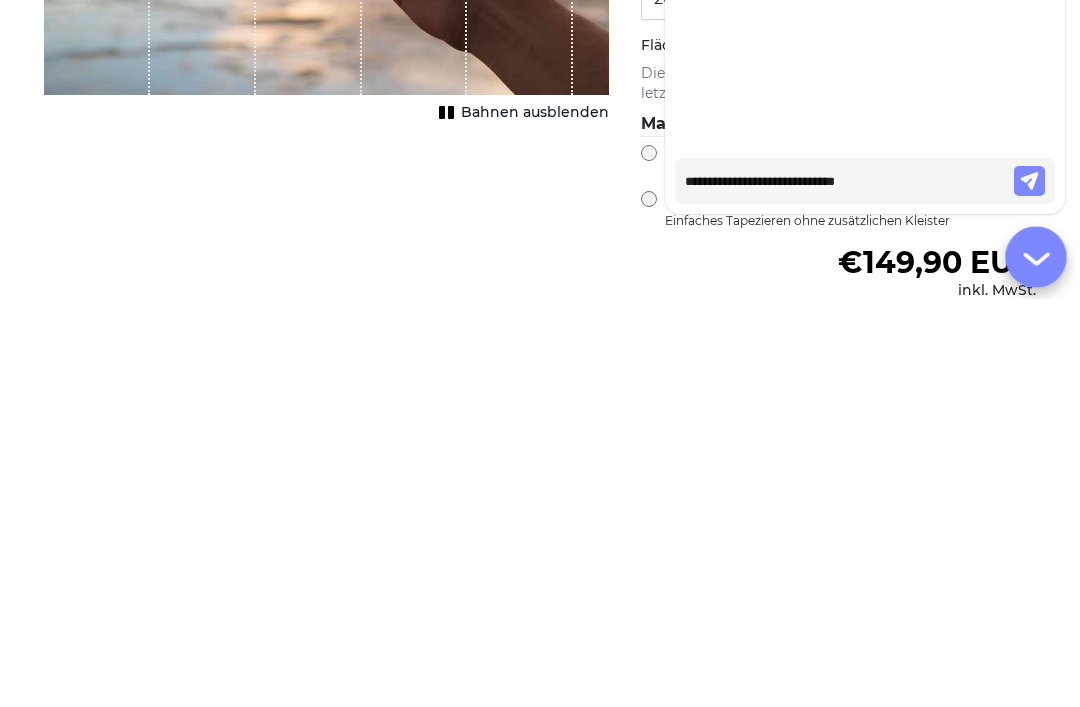 type on "*" 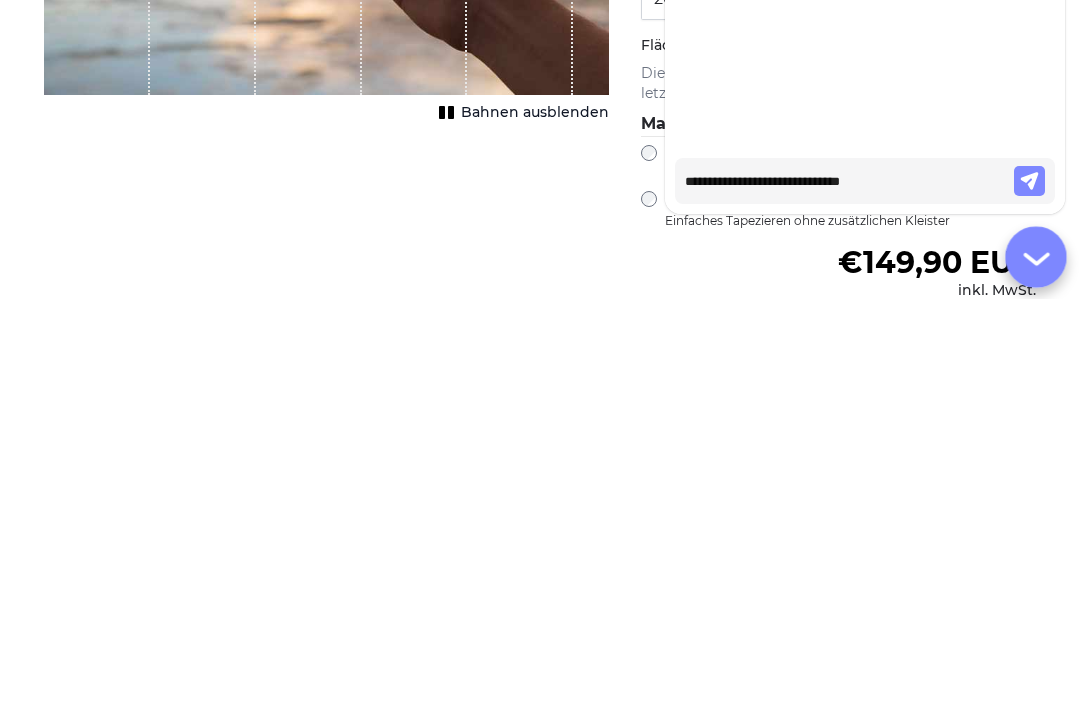 type on "**********" 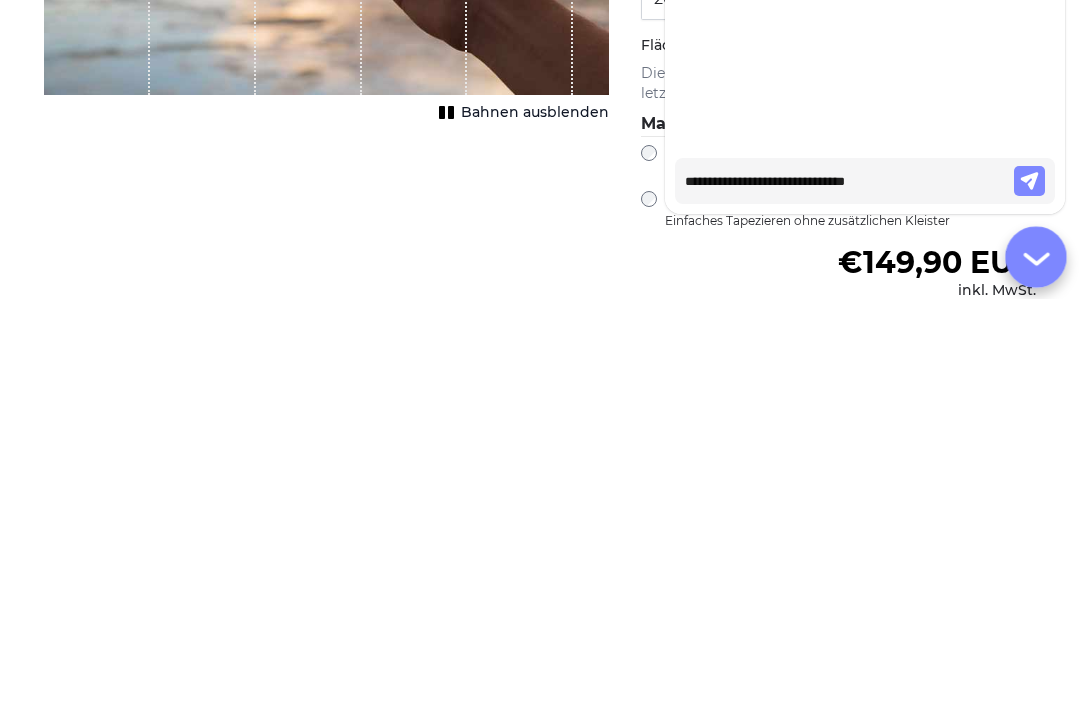type on "**********" 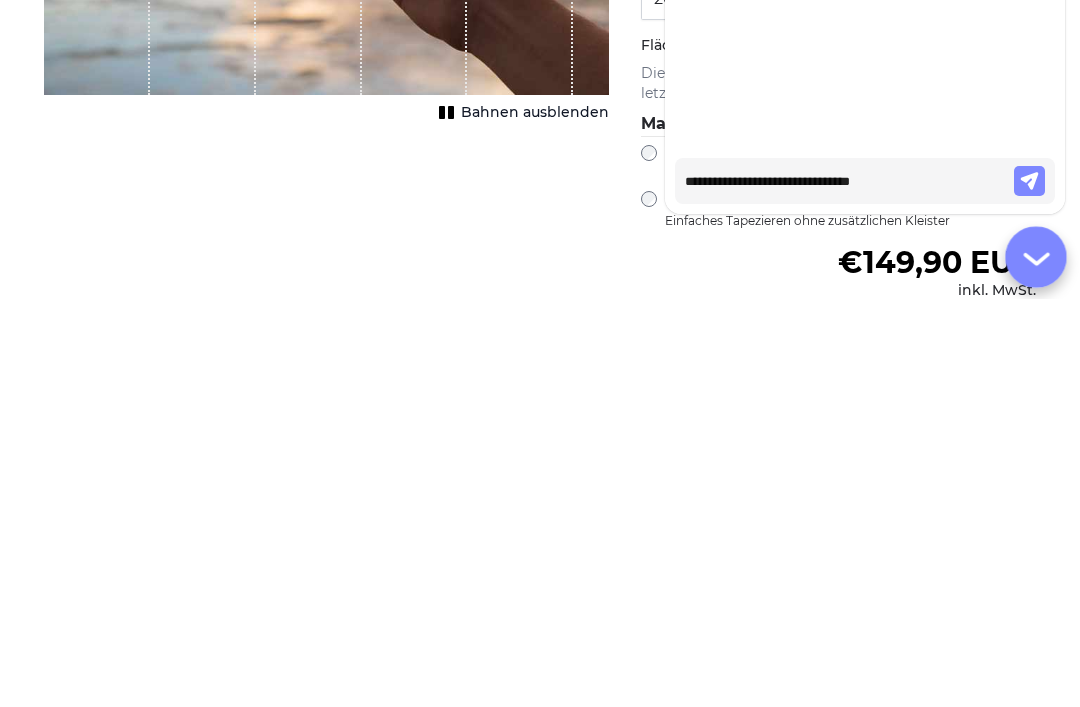 type on "**********" 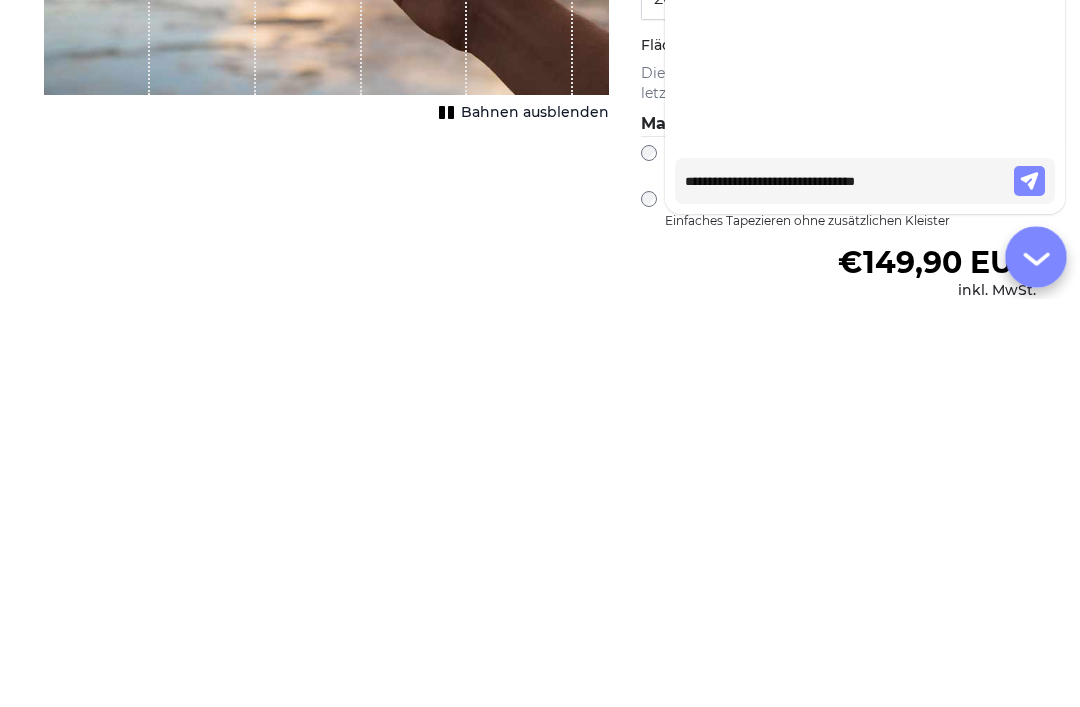 type on "**********" 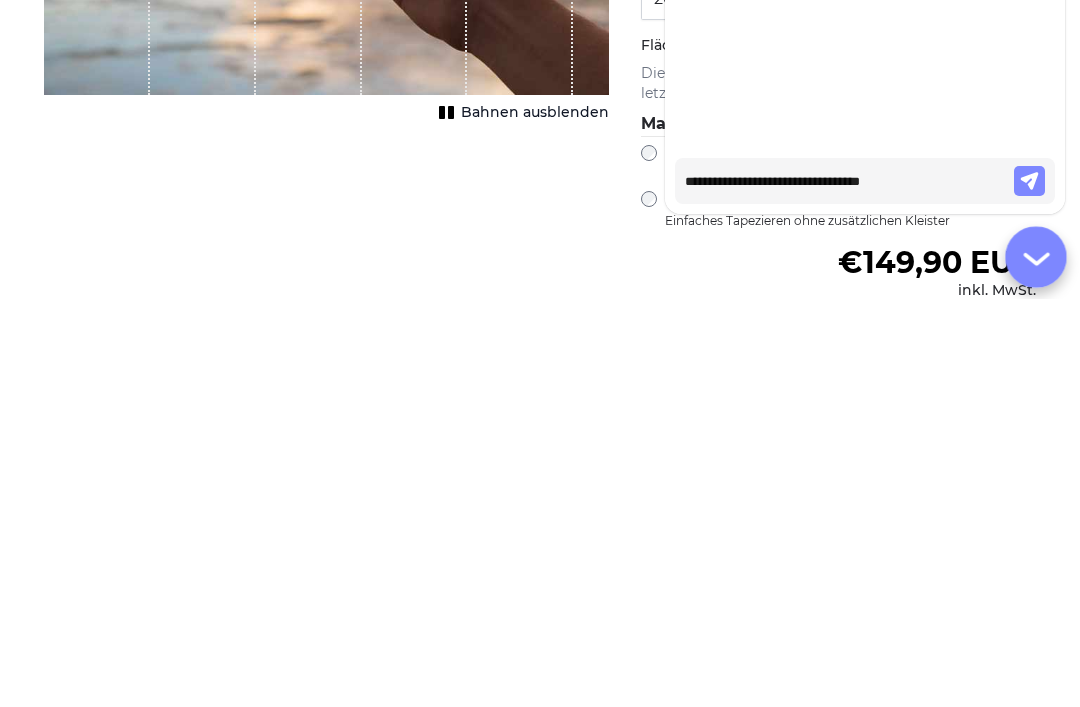 type on "**********" 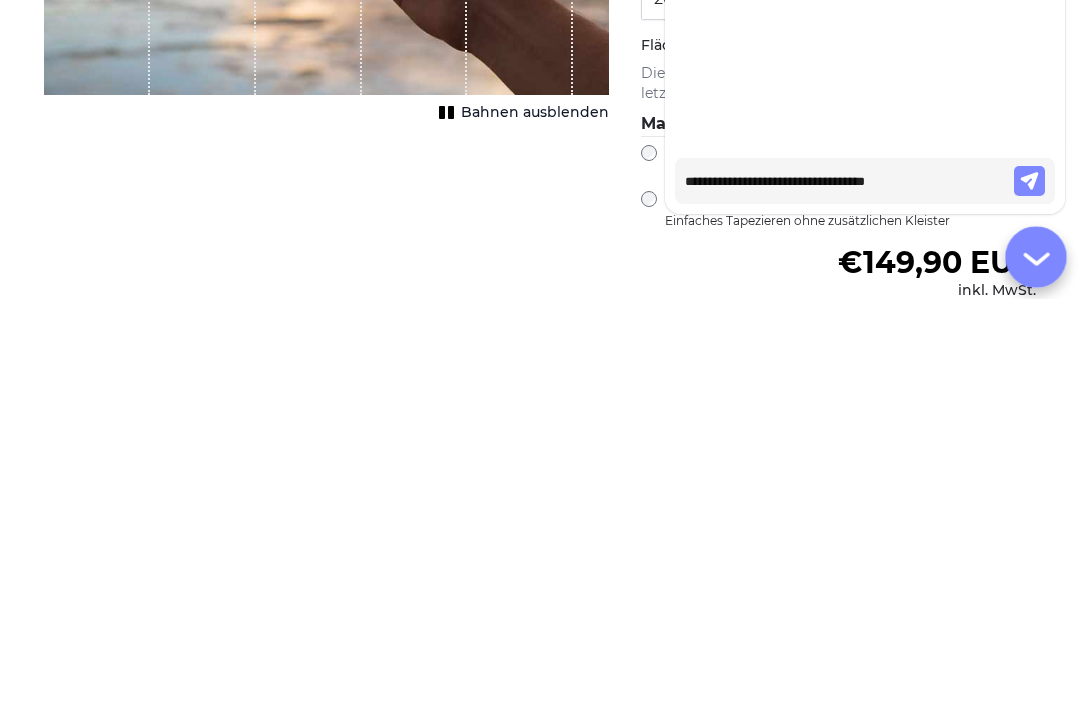 type on "**********" 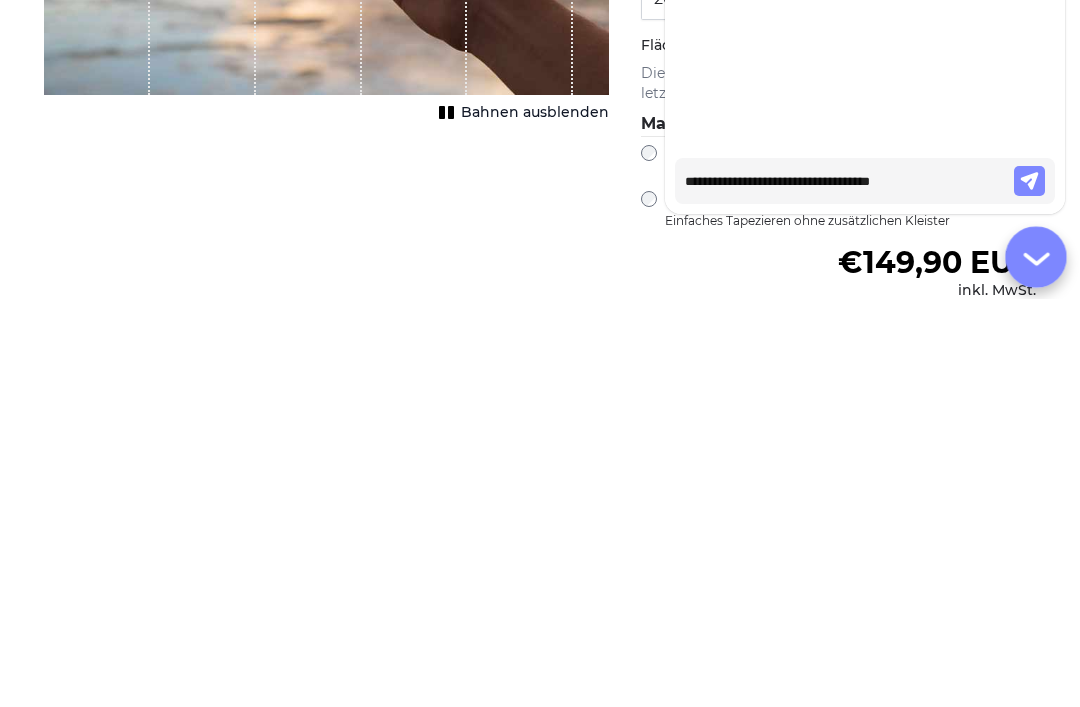 type on "**********" 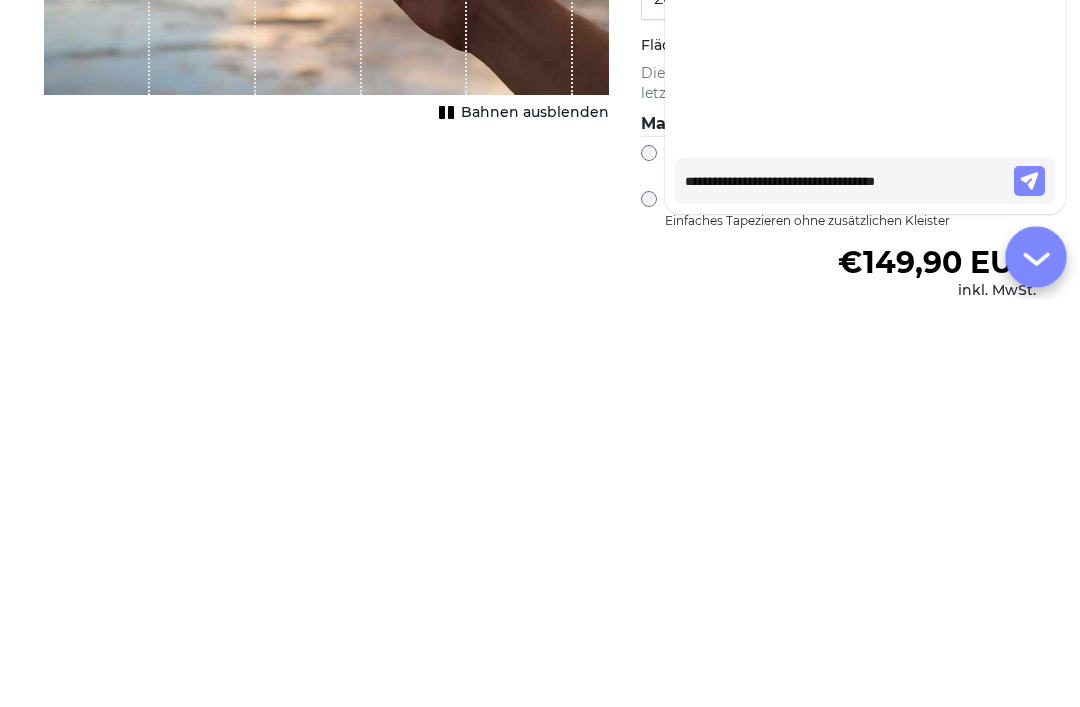 type on "**********" 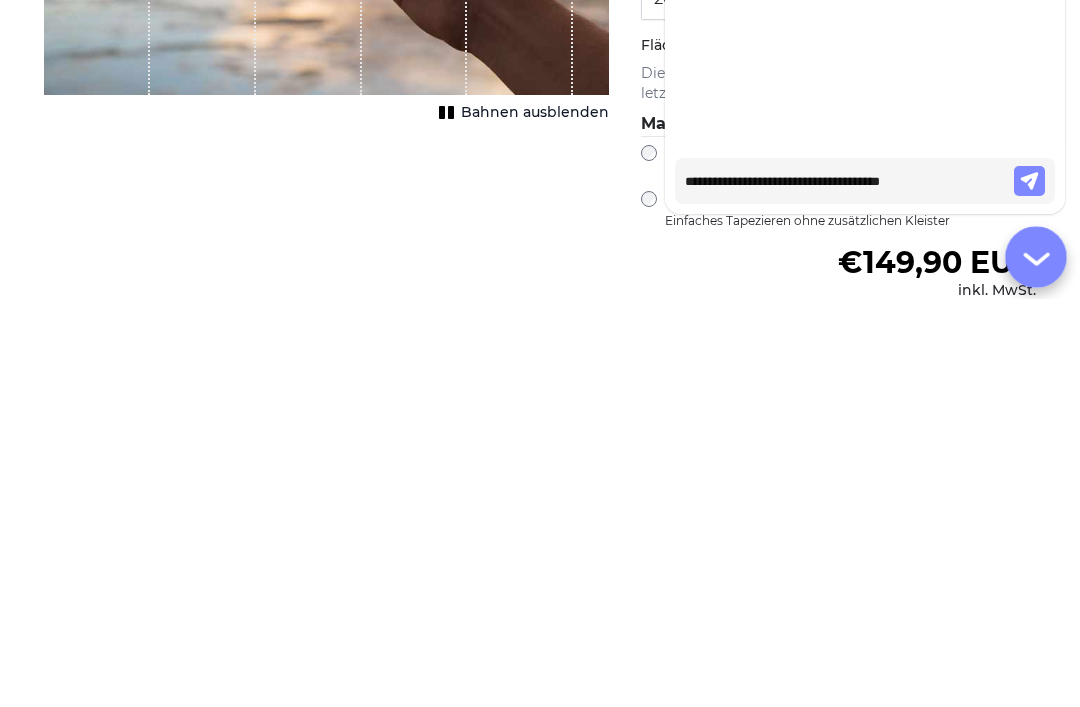 type on "**********" 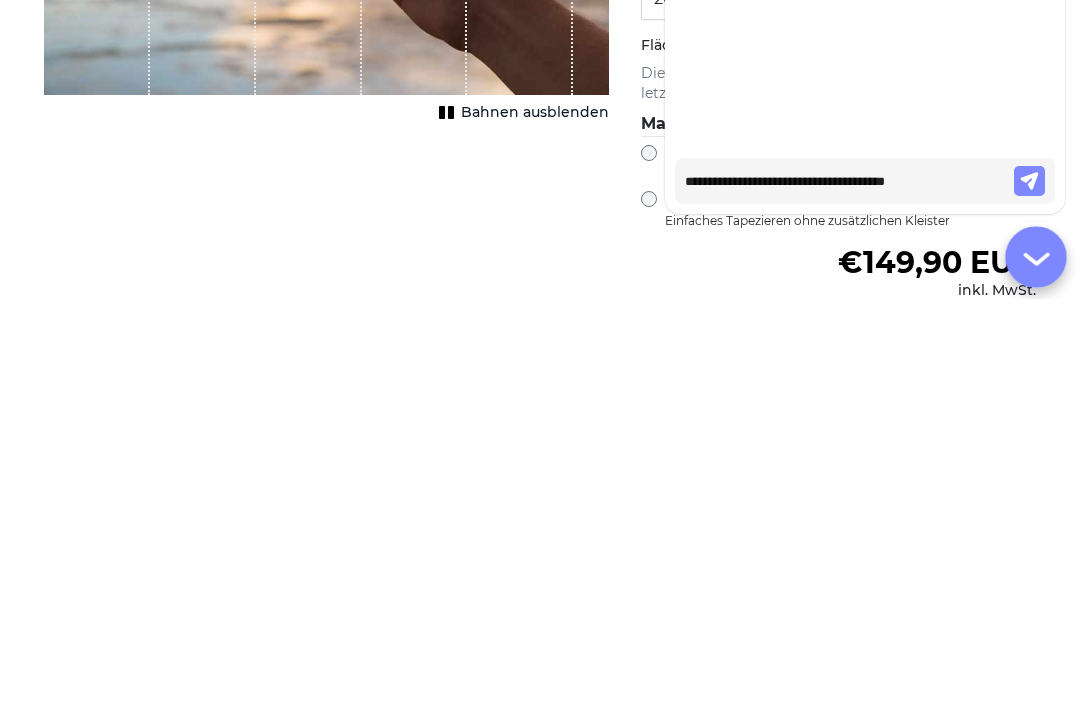 type on "**********" 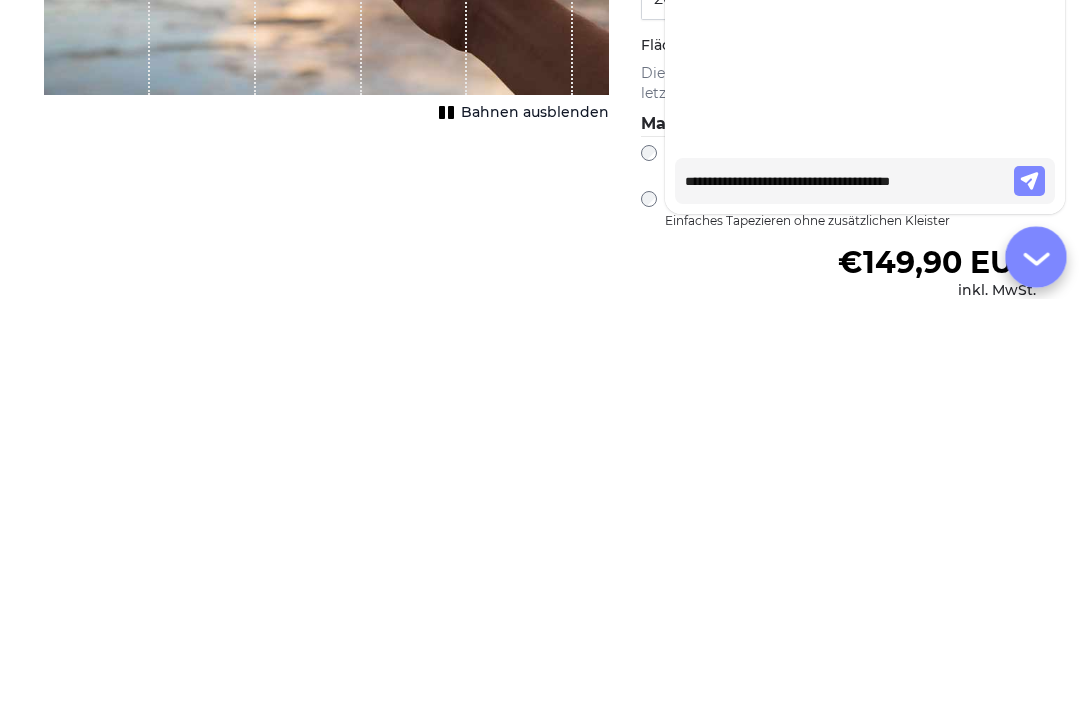 type on "**********" 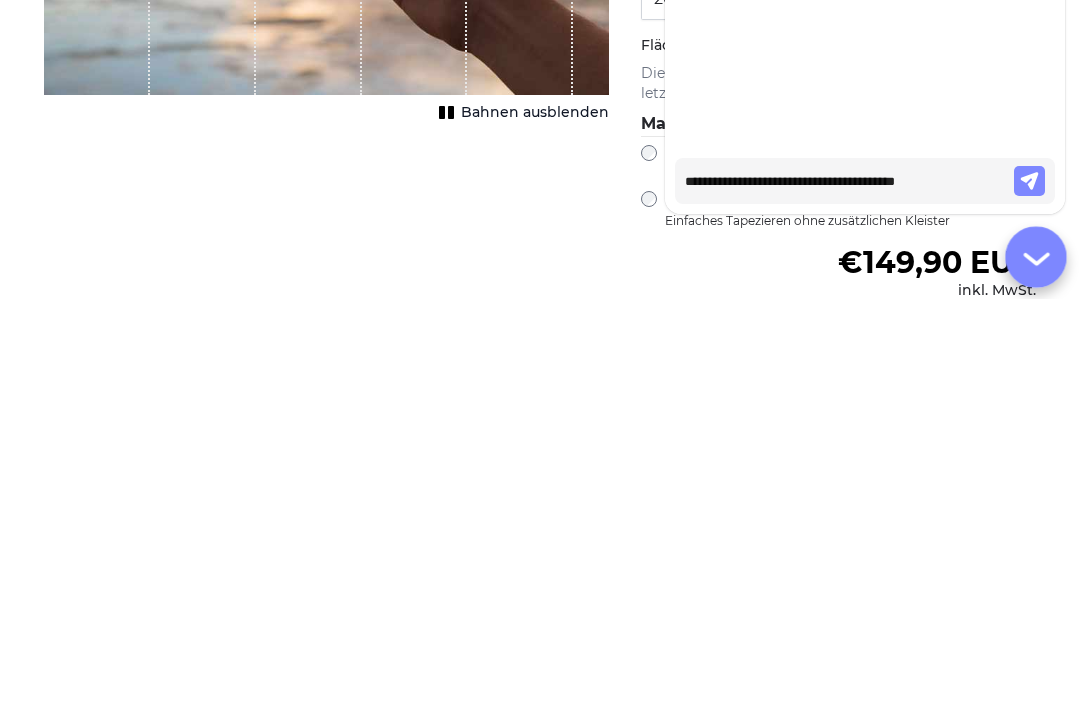 type on "**********" 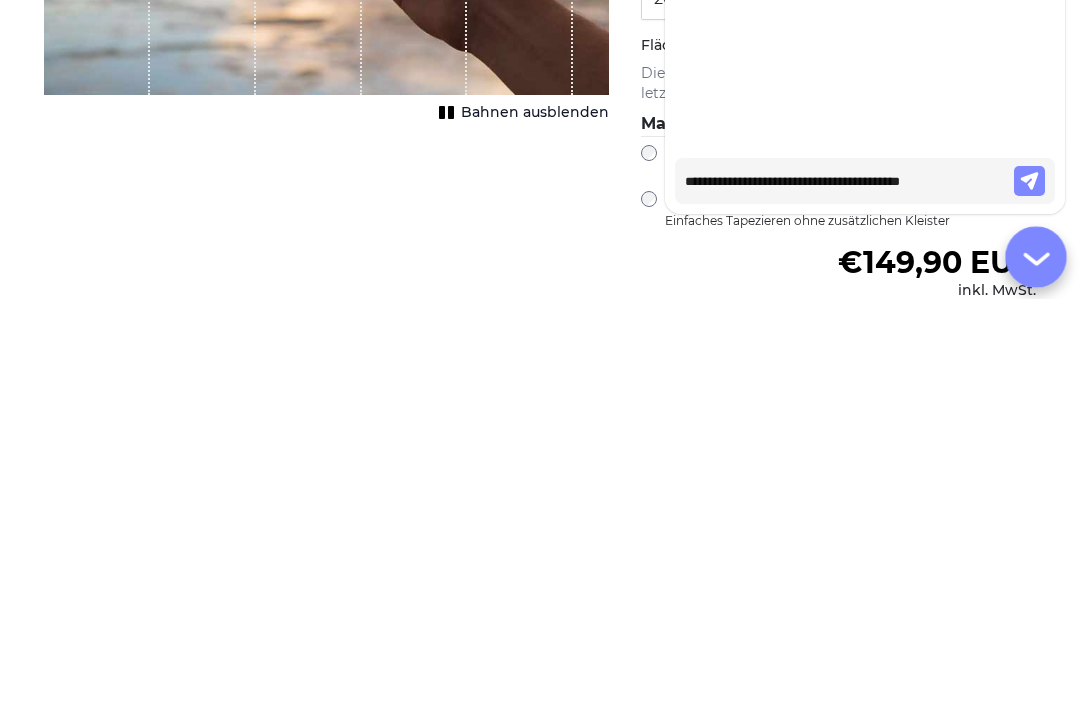 type on "**********" 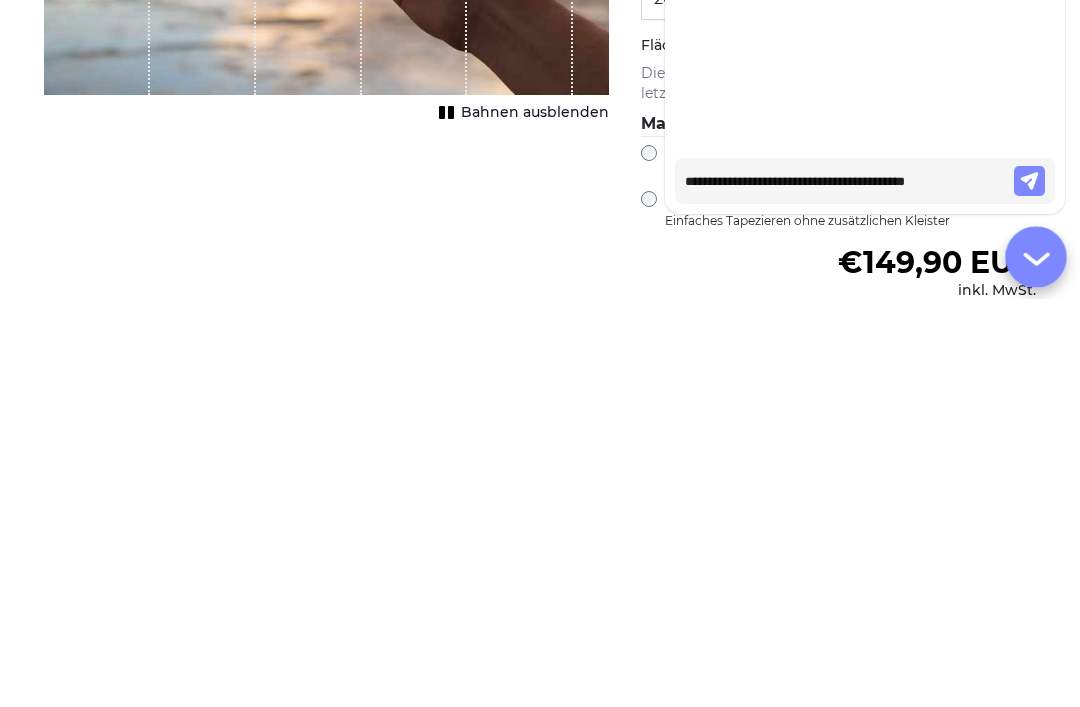 type on "**********" 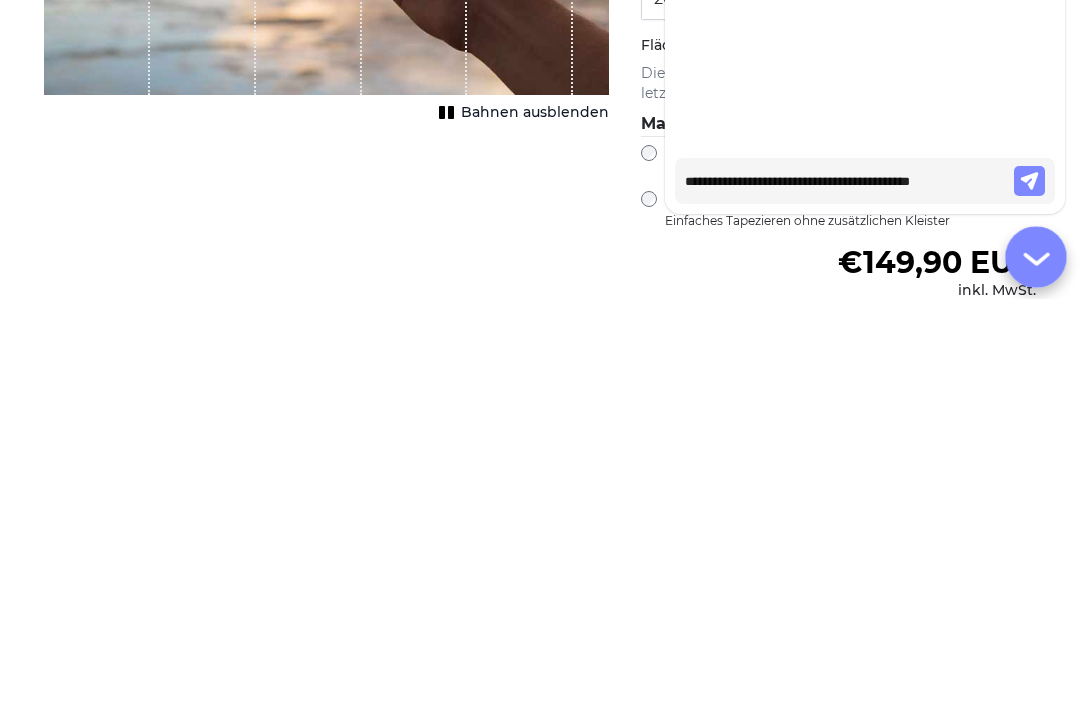 type on "**********" 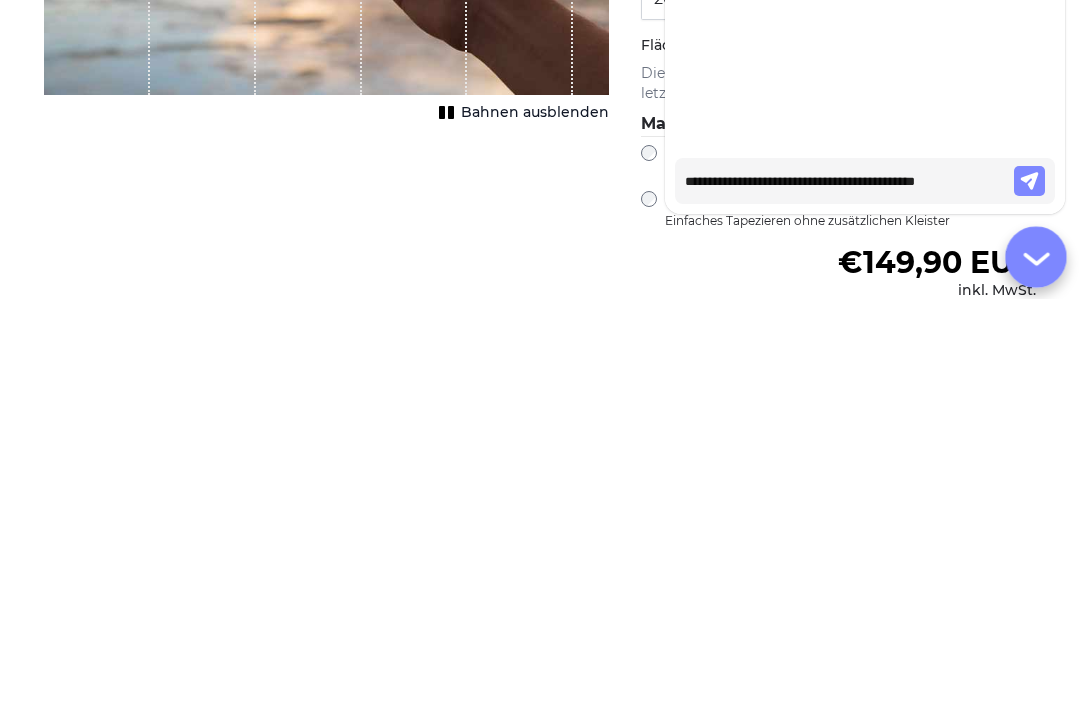 type on "**********" 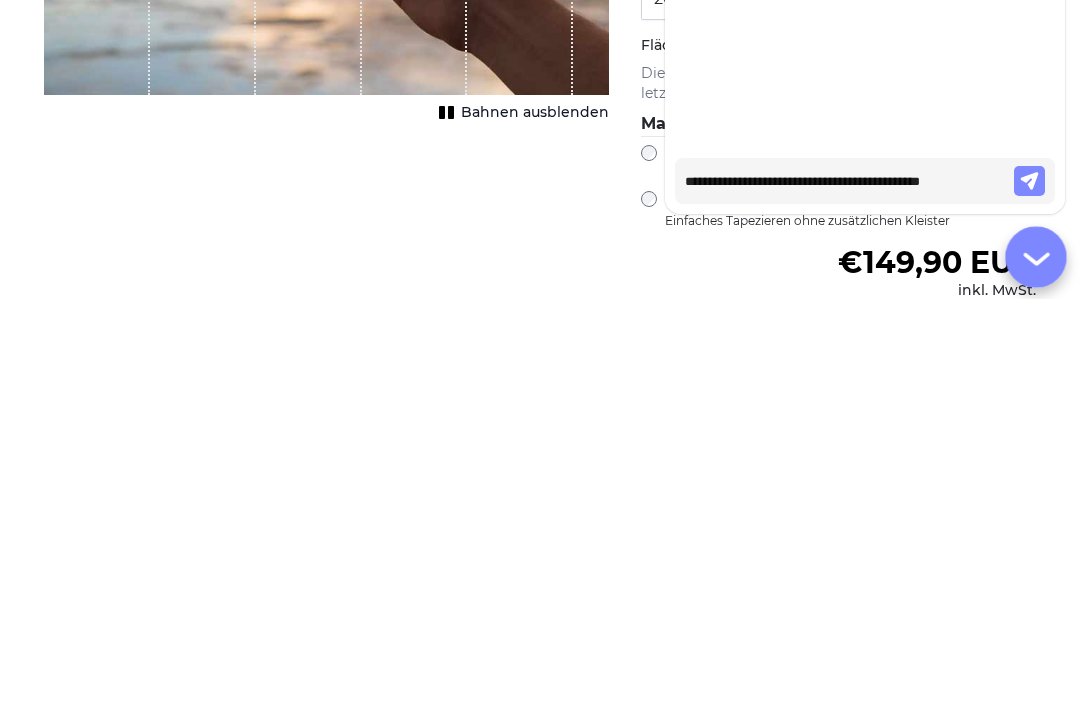 type on "**********" 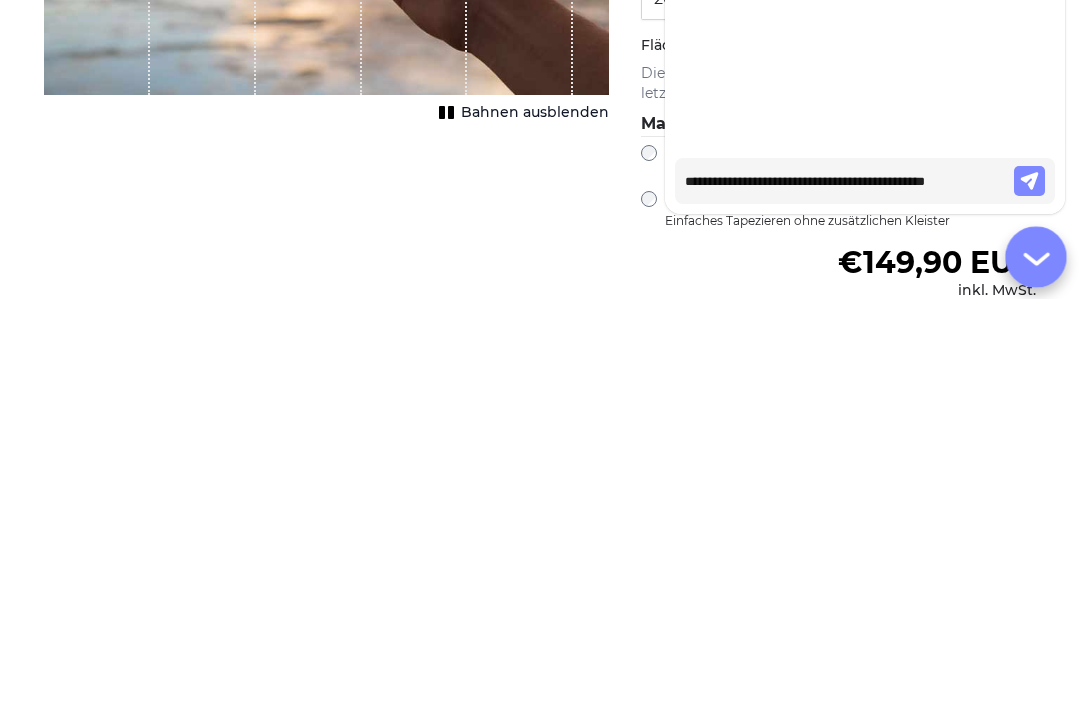 type on "**********" 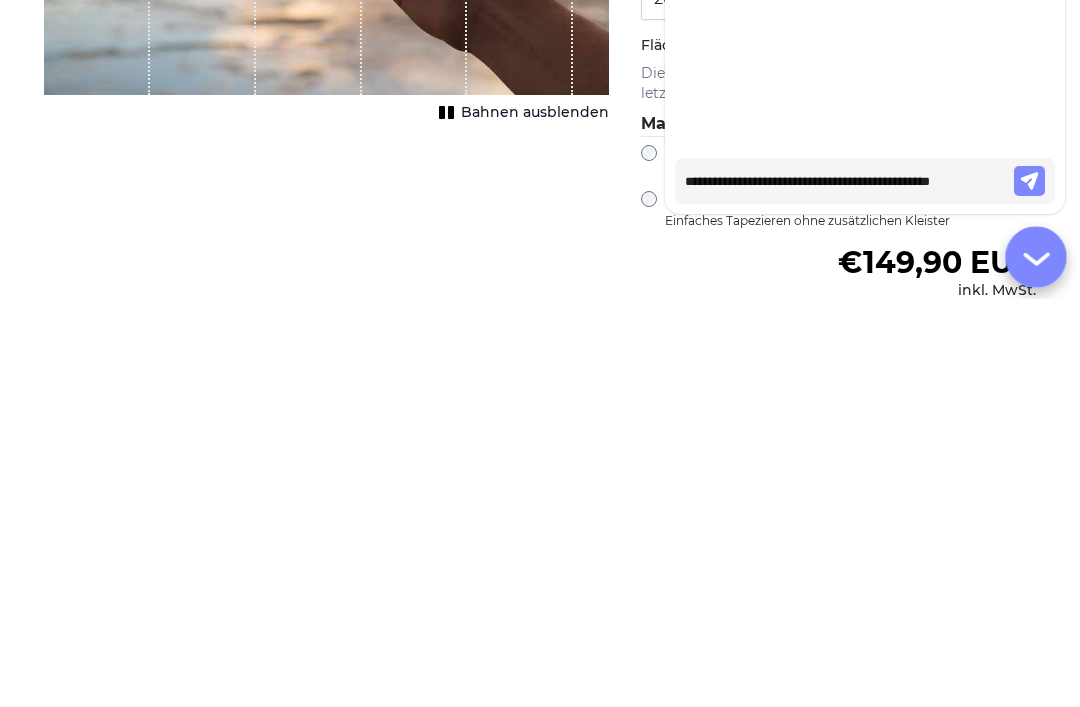 type on "**********" 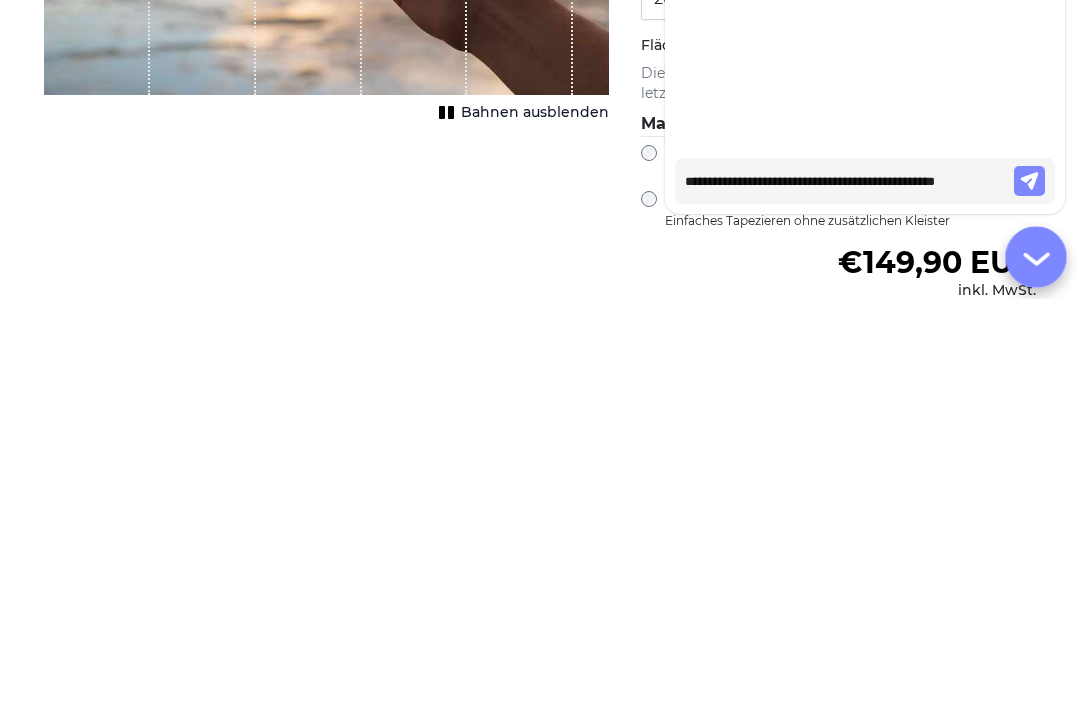 type on "**********" 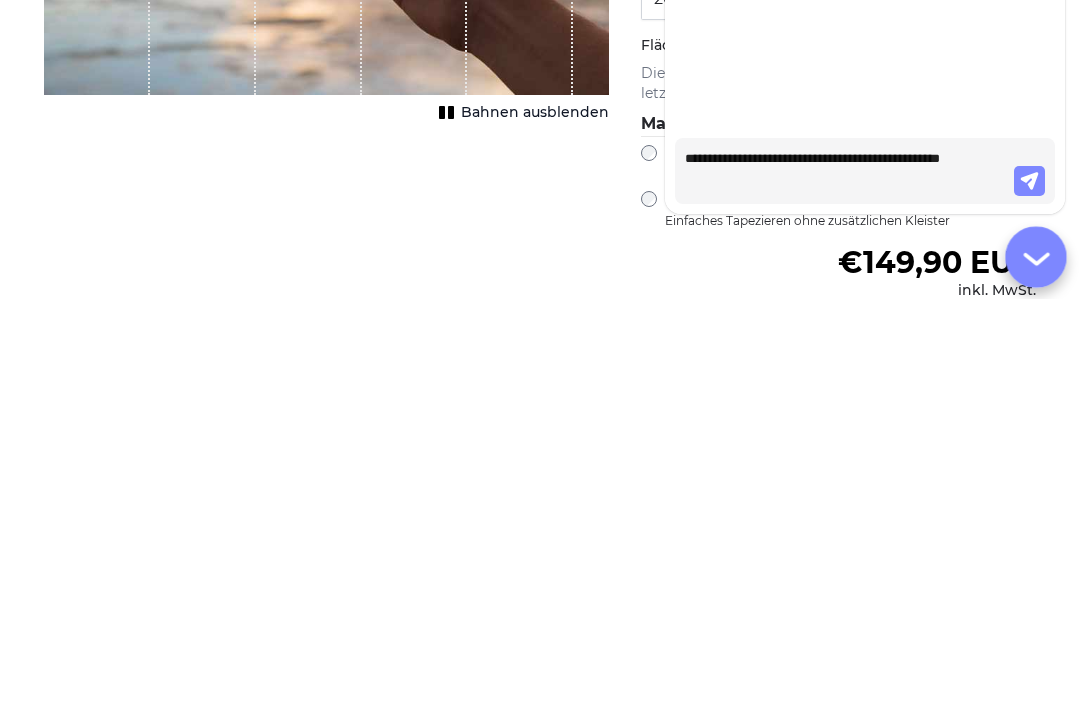 type on "**********" 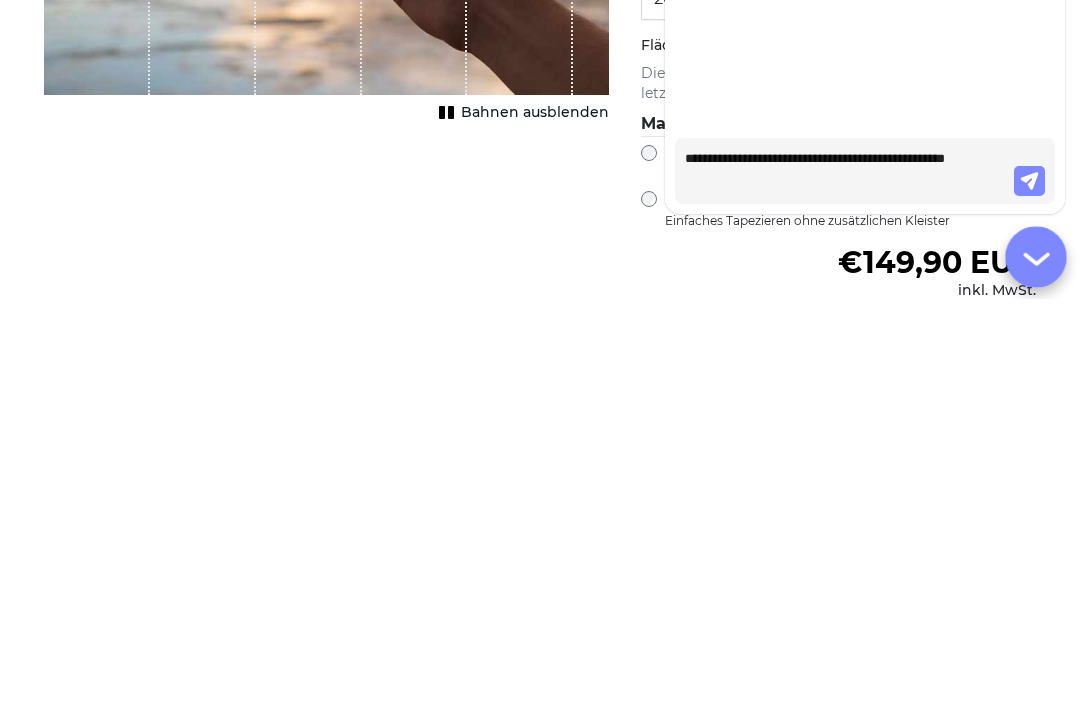type on "**********" 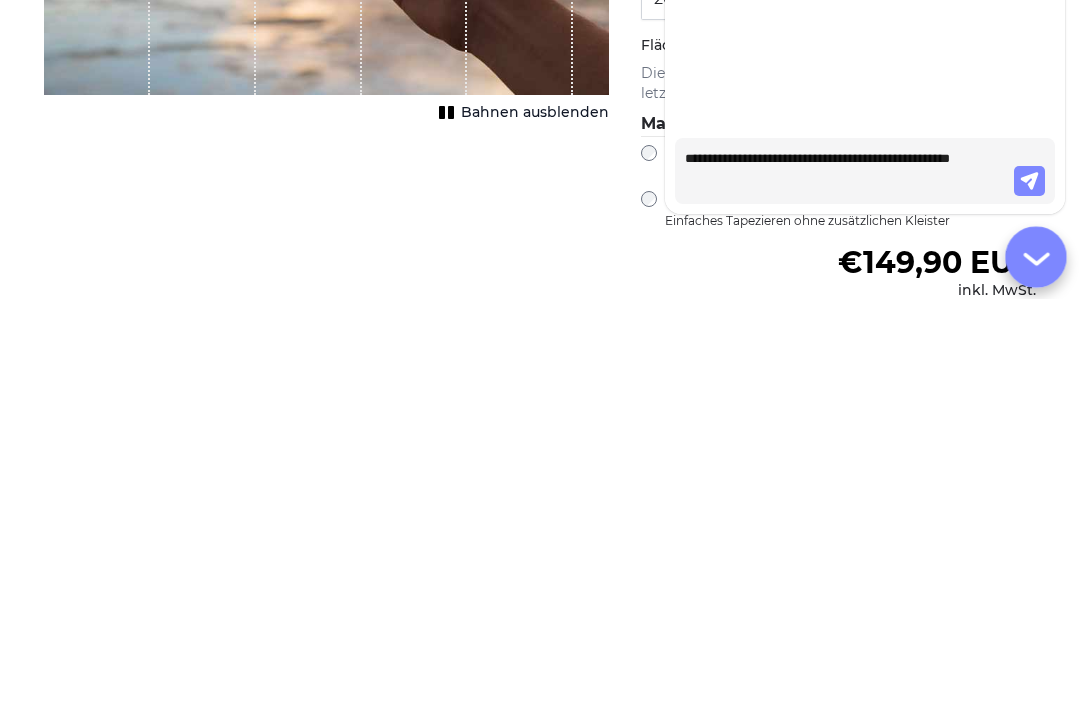 type on "**********" 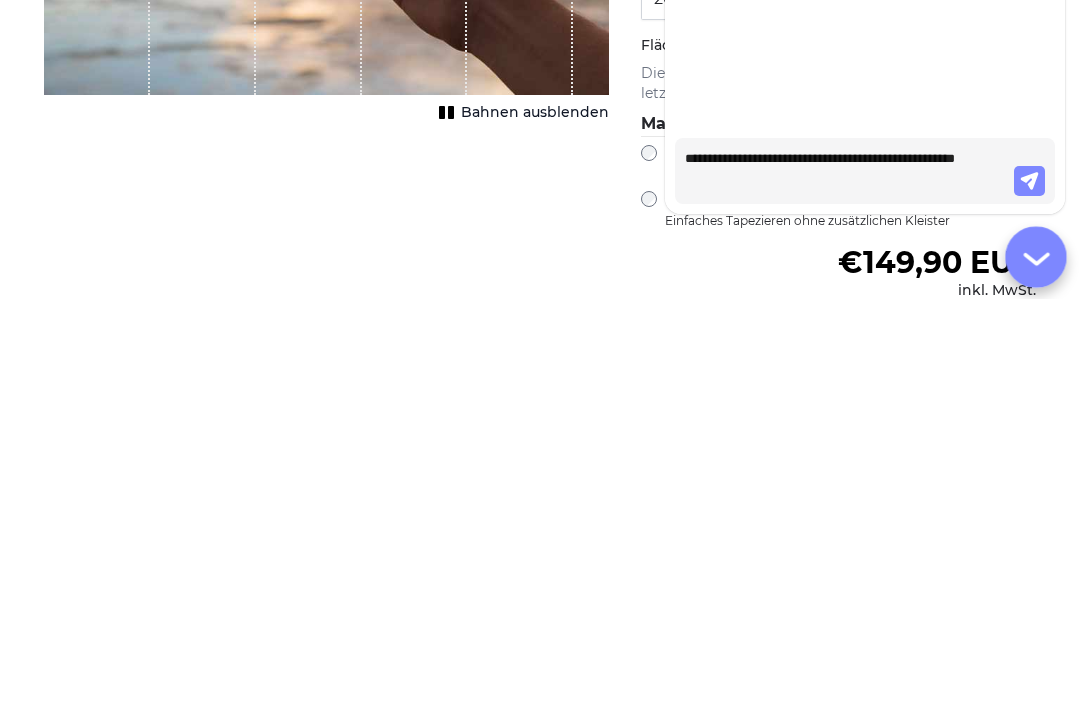 type on "**********" 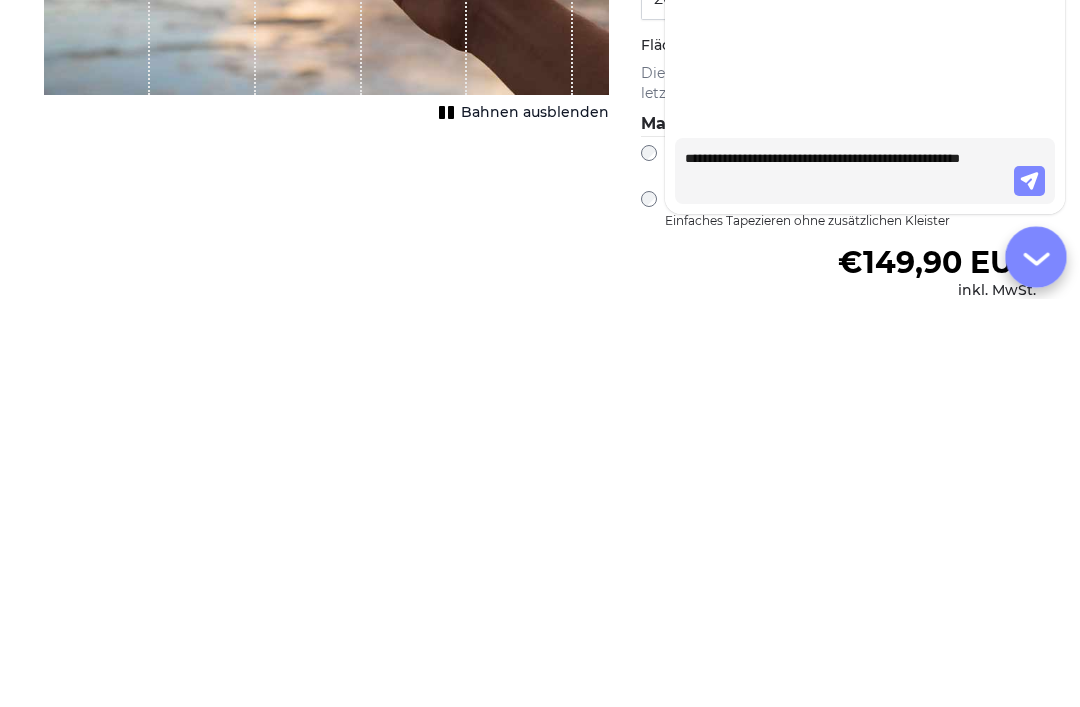 type on "**********" 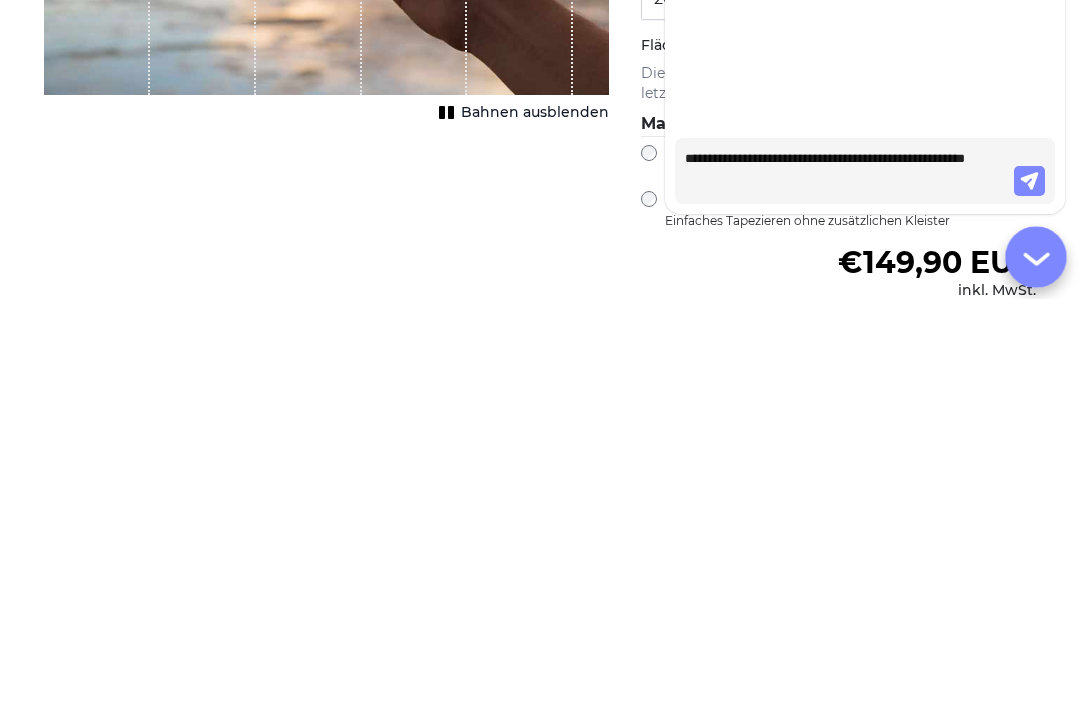 type on "**********" 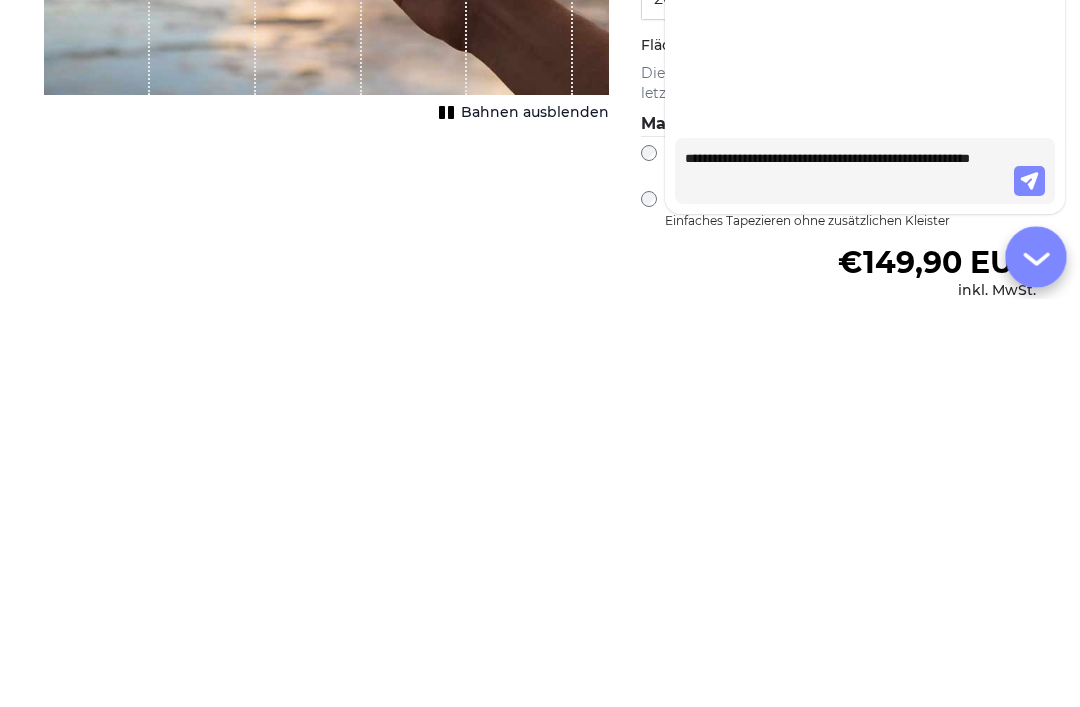 type on "**********" 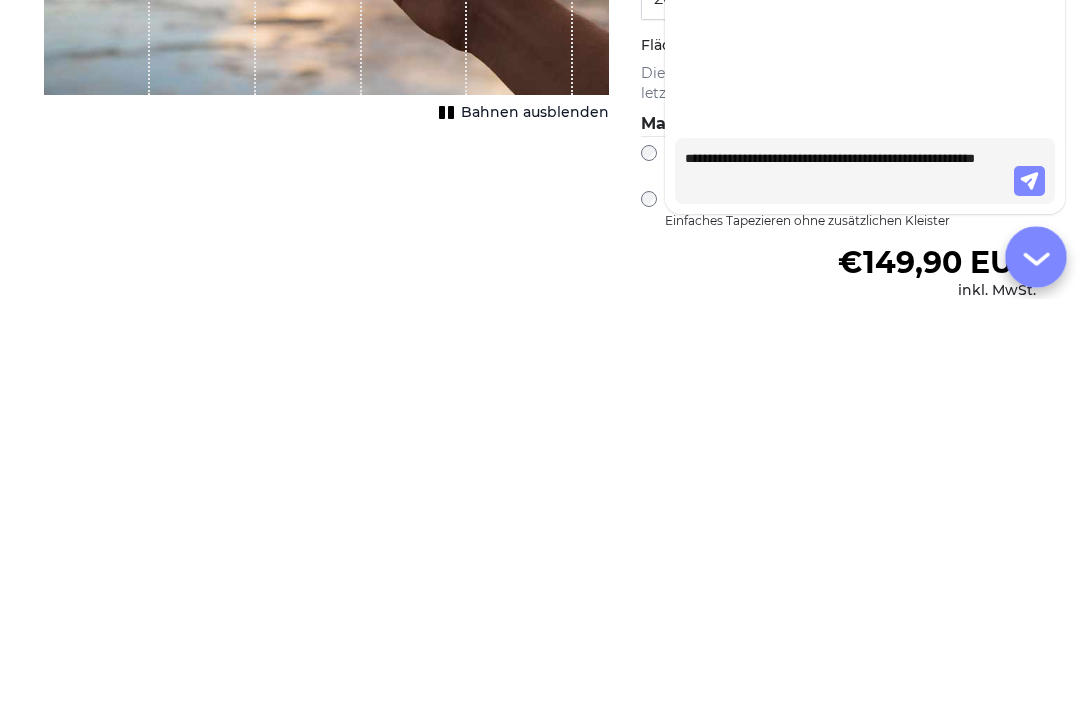 type on "**********" 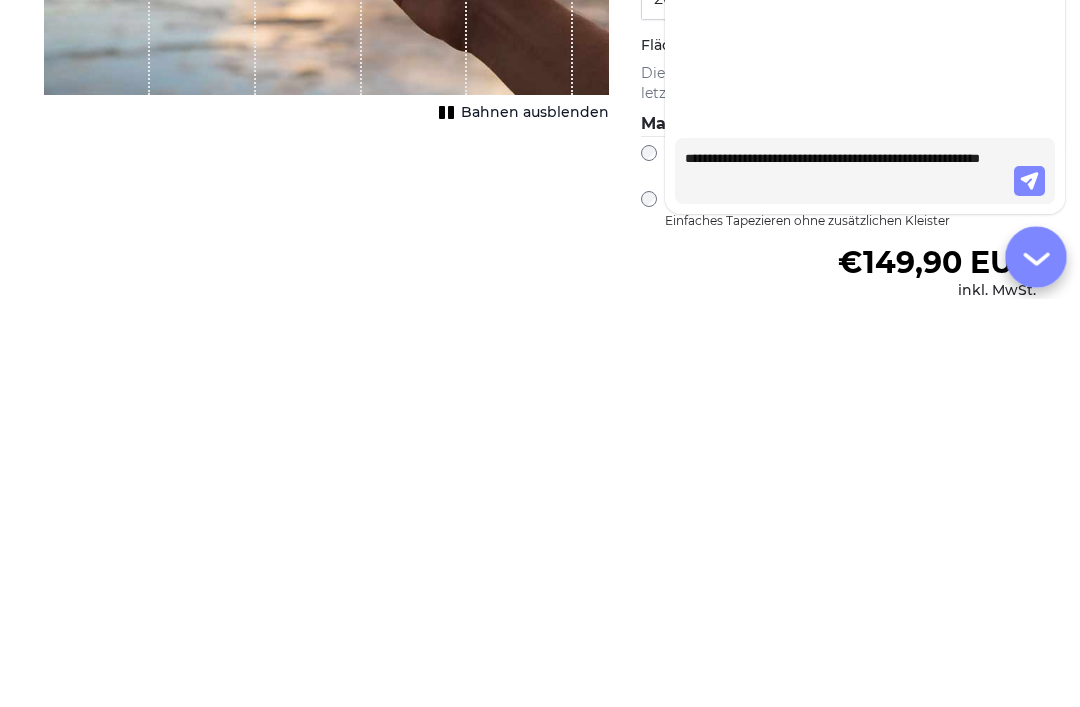 type on "**********" 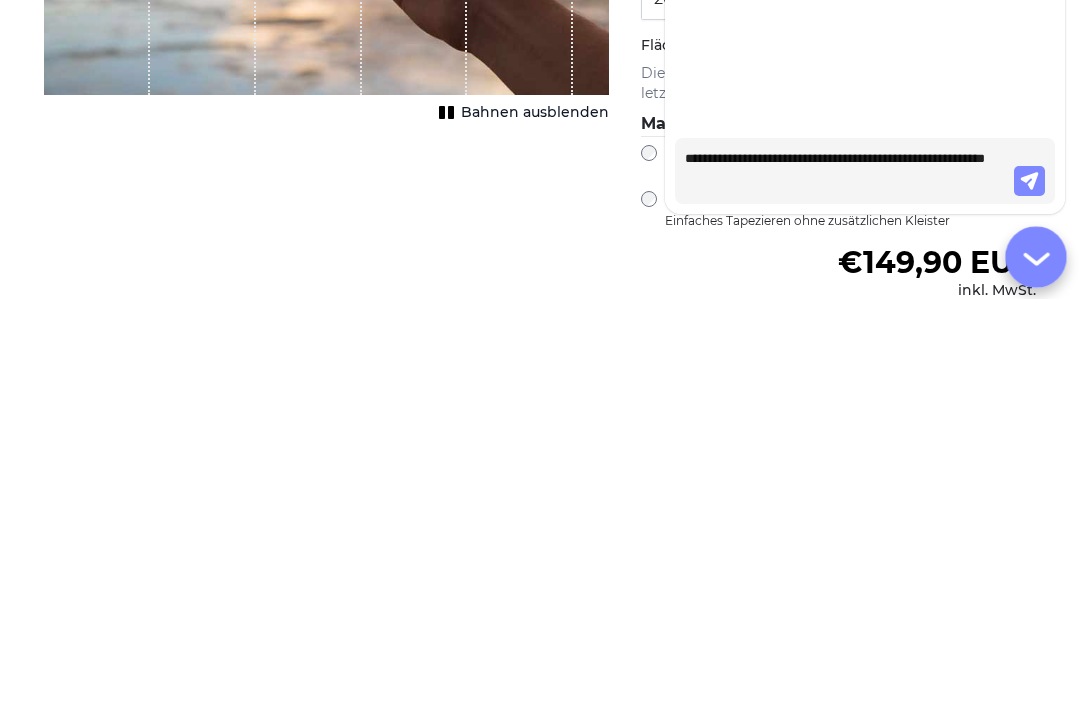 type on "**********" 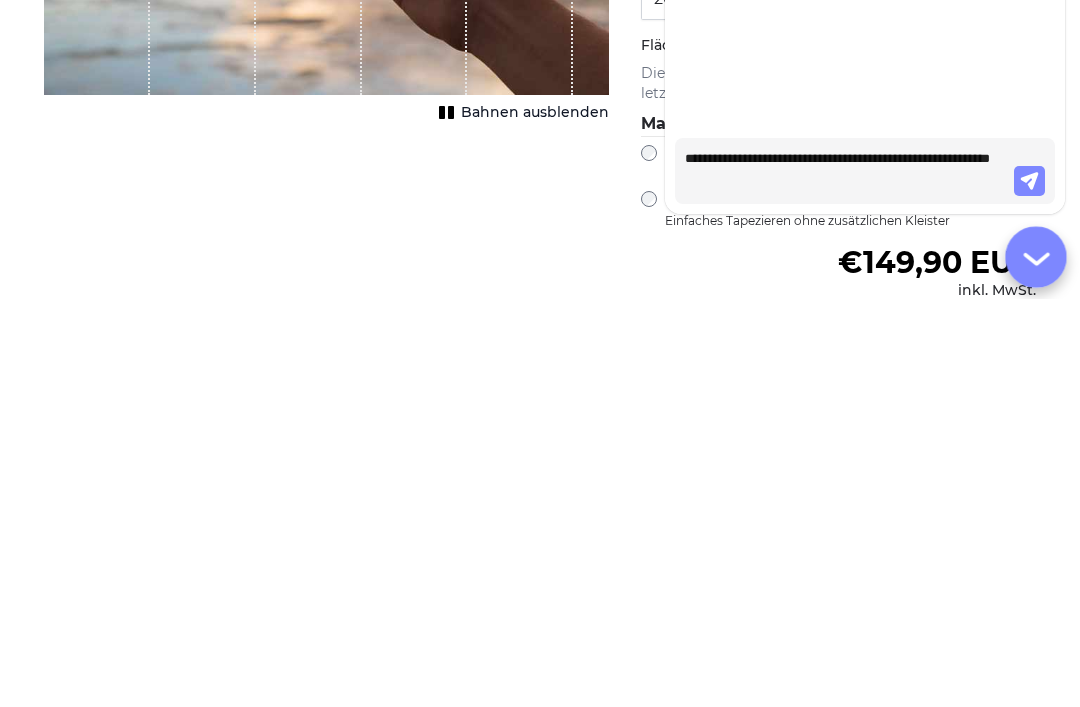 type on "**********" 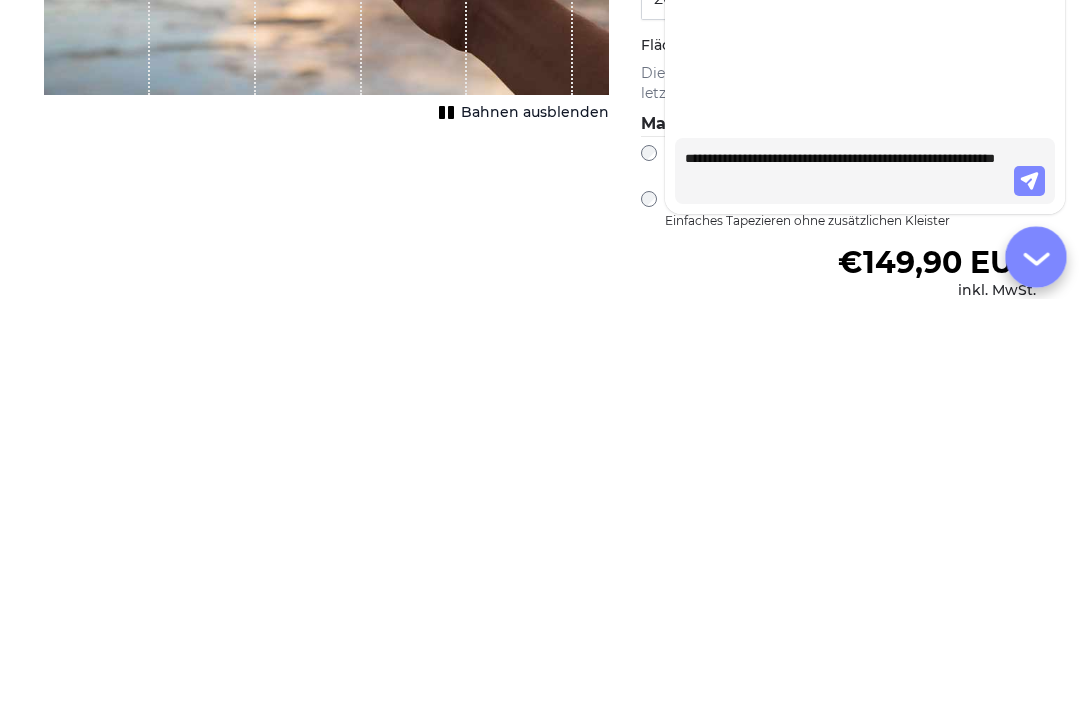 type on "**********" 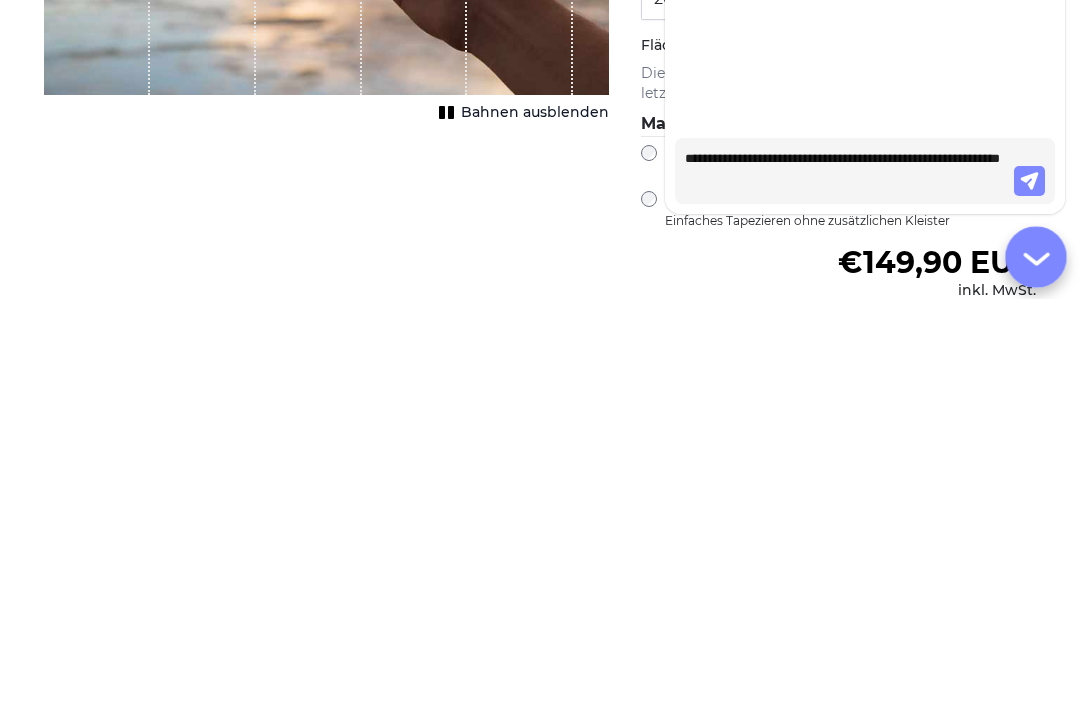 type on "**********" 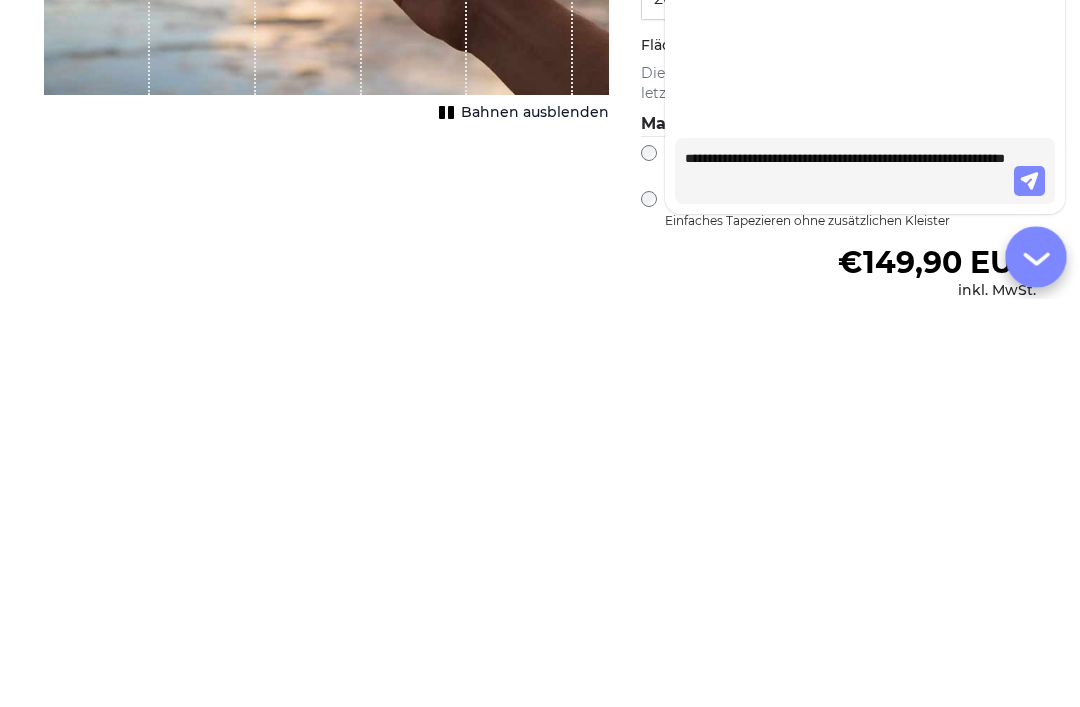 type on "**********" 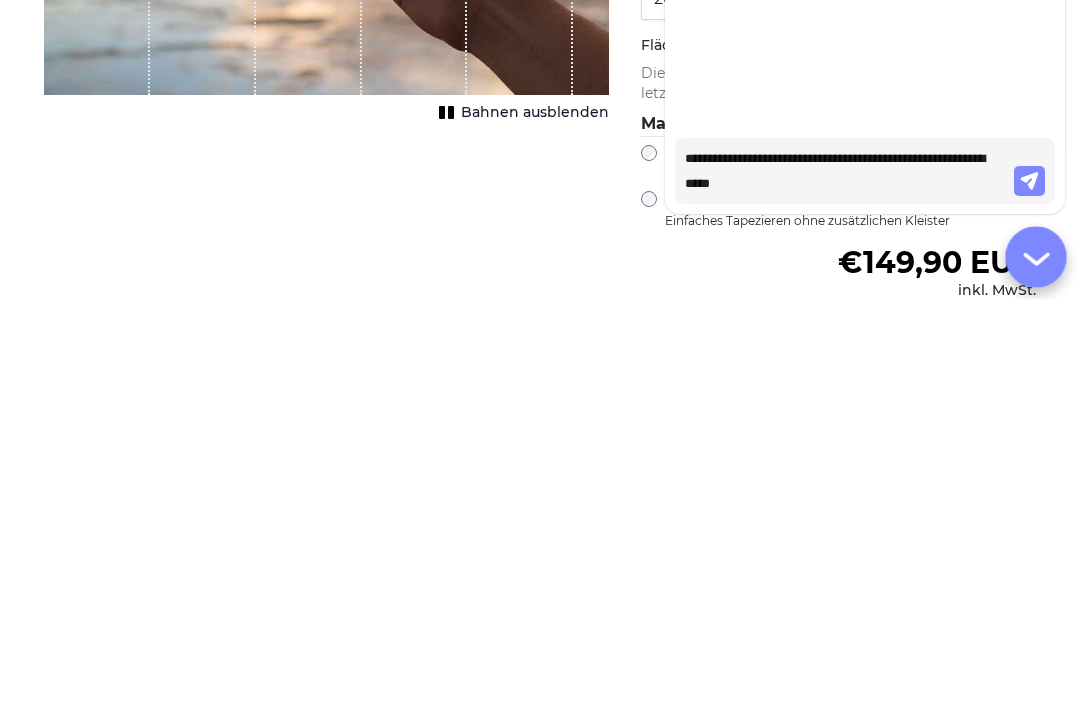 type on "**********" 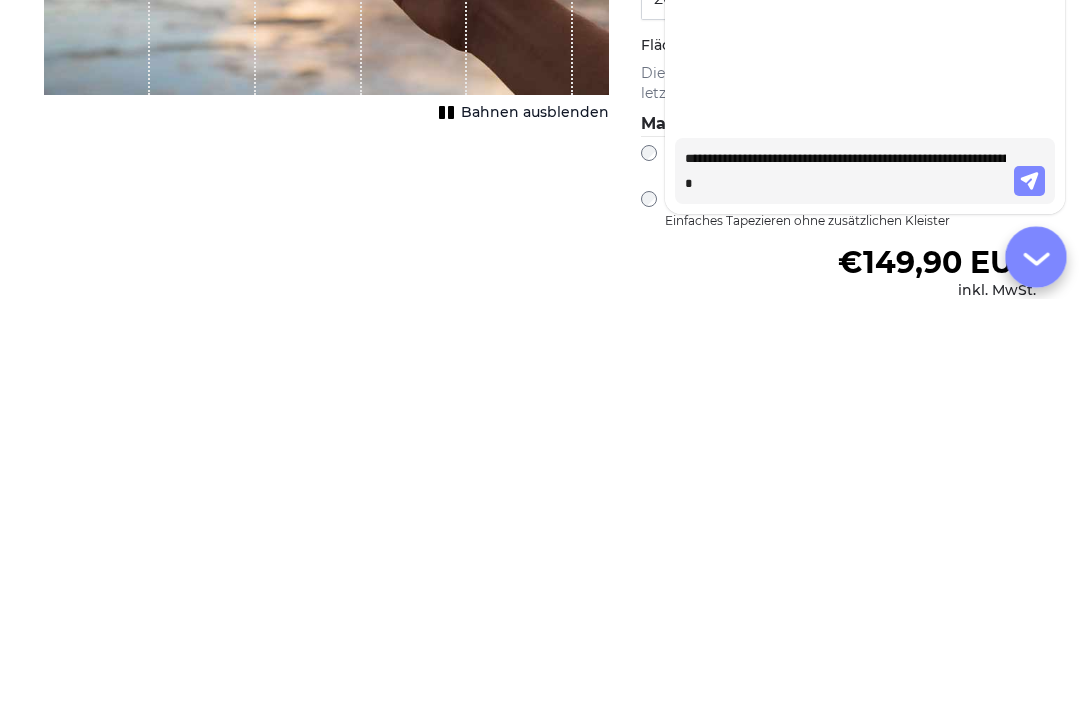 type on "**********" 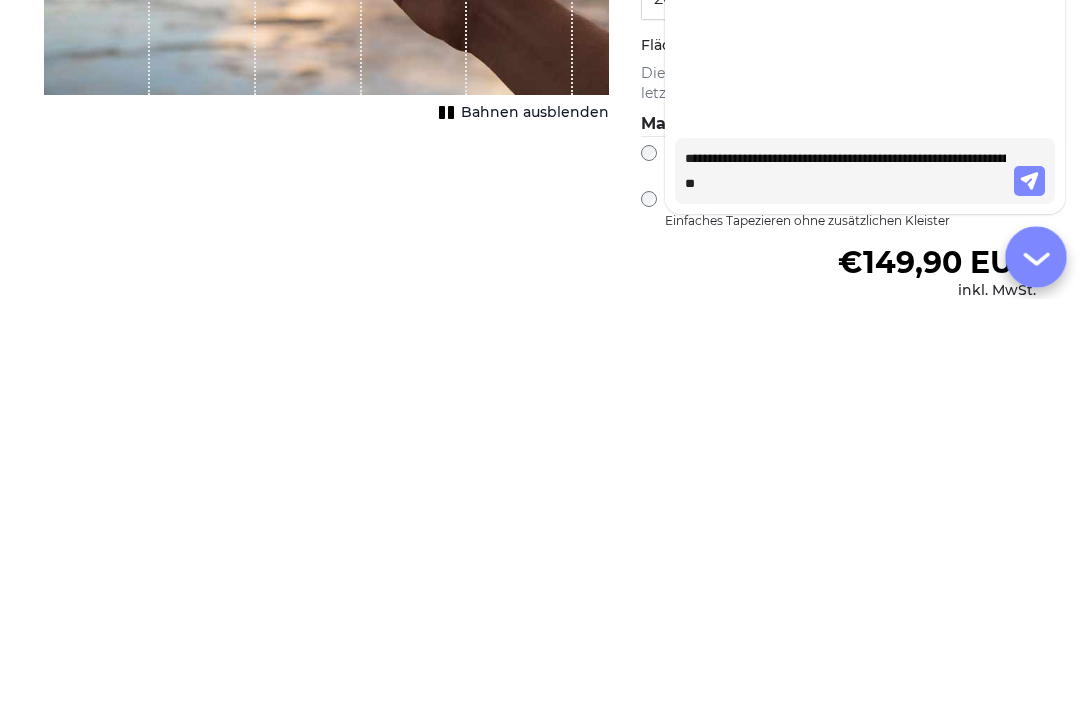 type on "**********" 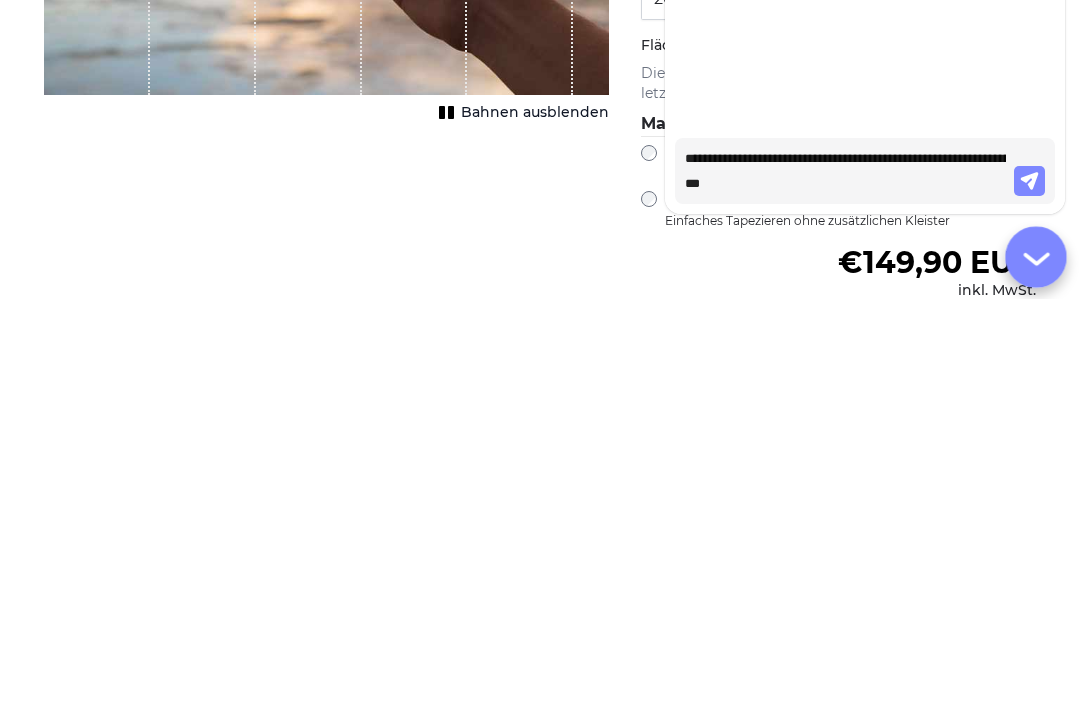 type on "**********" 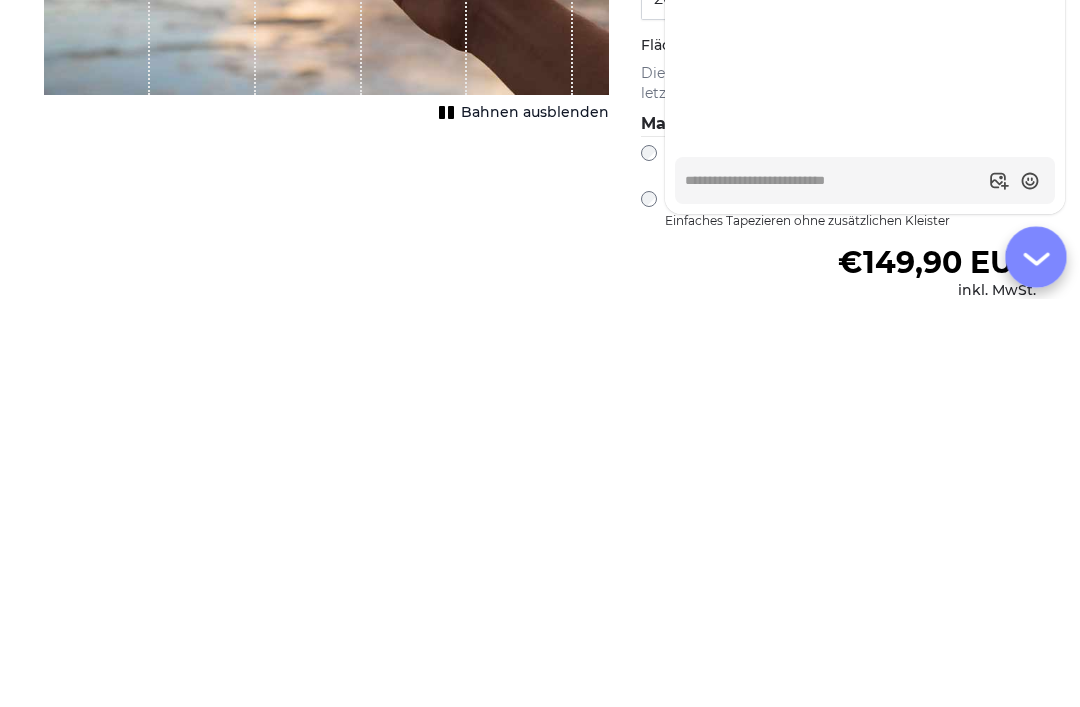 scroll, scrollTop: 590, scrollLeft: 0, axis: vertical 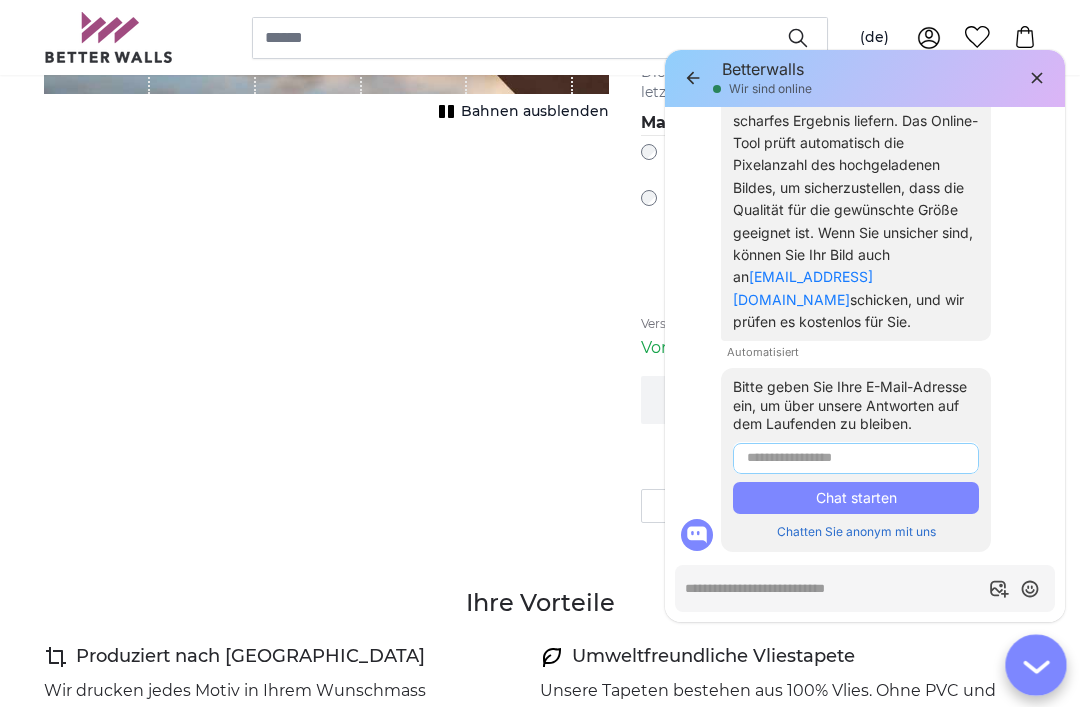 type on "*" 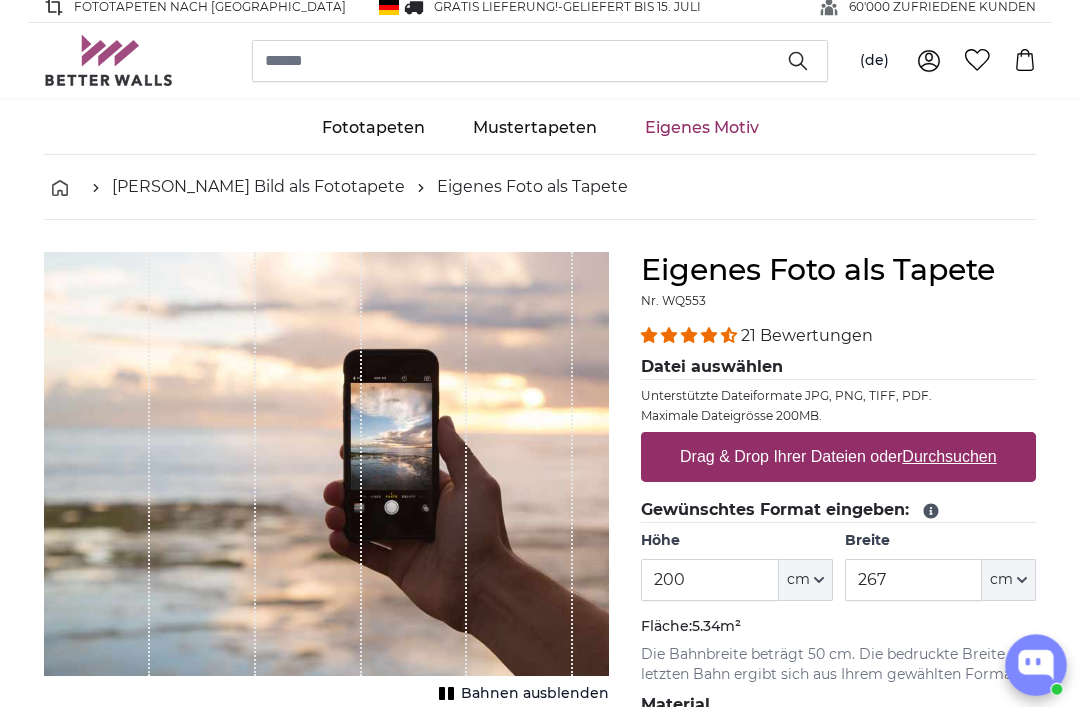 scroll, scrollTop: 0, scrollLeft: 0, axis: both 